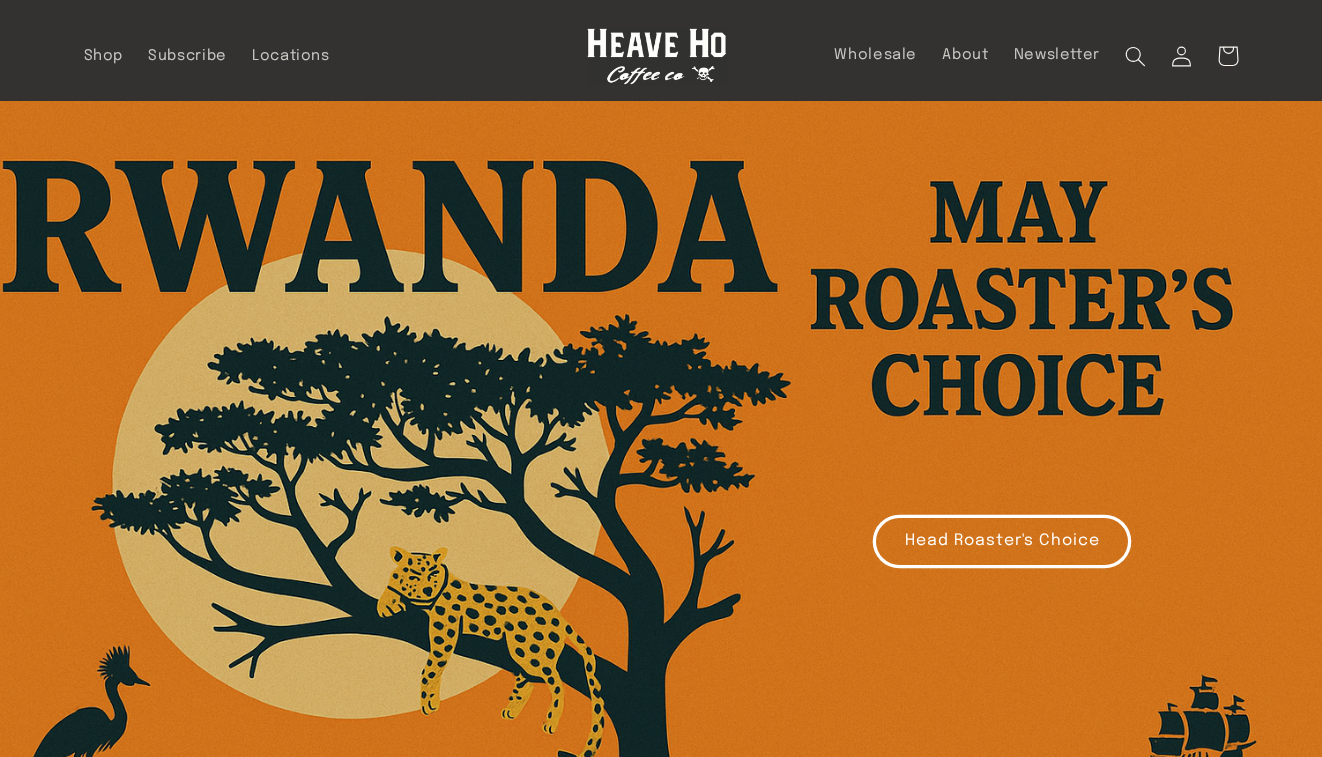 scroll, scrollTop: 0, scrollLeft: 0, axis: both 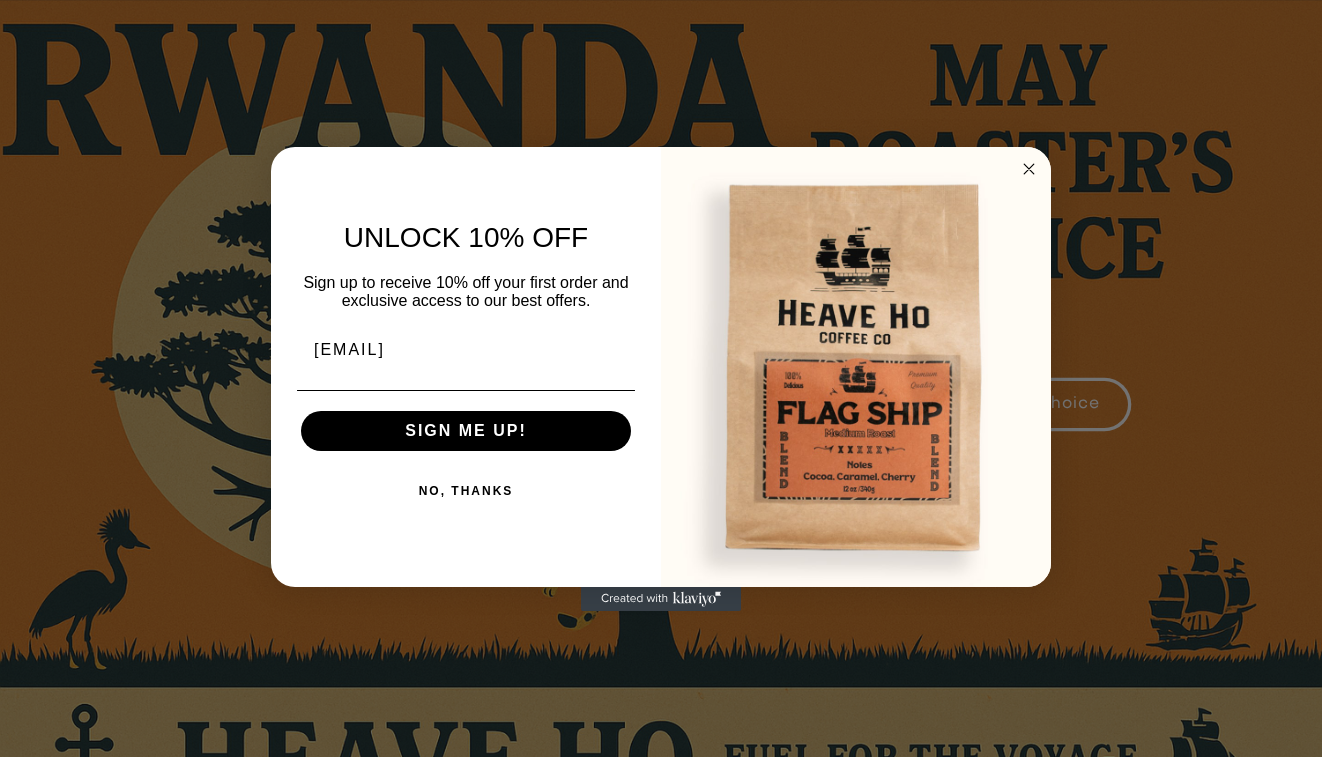 type on "[EMAIL]" 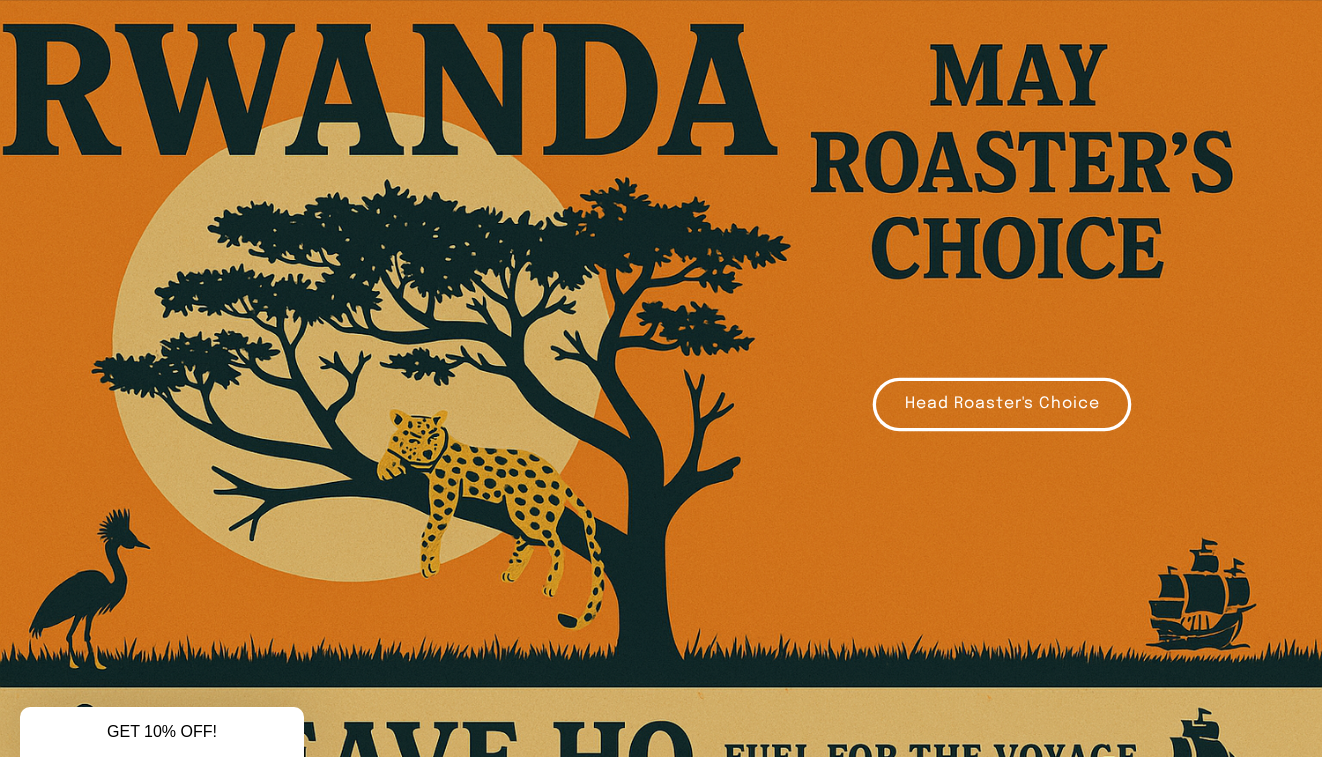 click on "Close dialog UNLOCK 10% OFF Sign up to receive 10% off your first order and exclusive access to our best offers. [EMAIL] SIGN ME UP! NO, THANKS Submit" at bounding box center [661, 378] 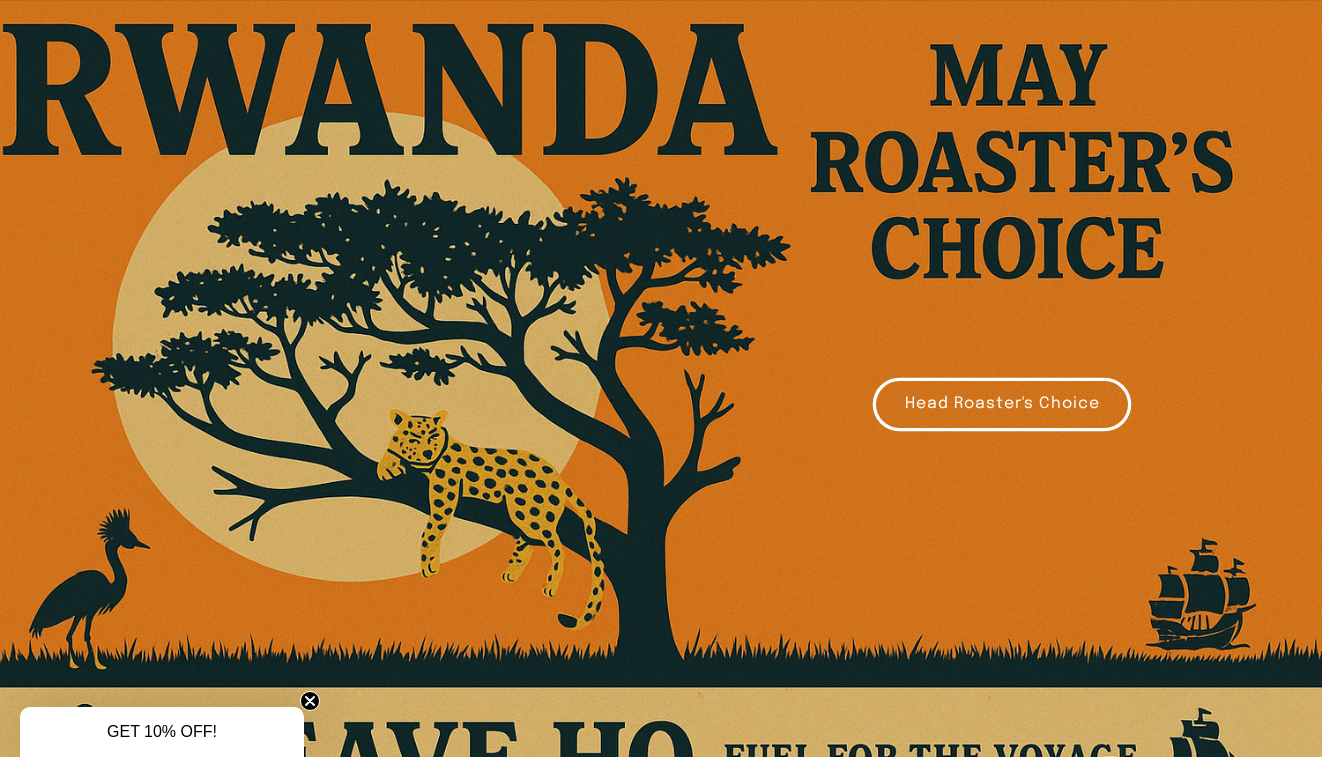 click on "GET 10% OFF!" at bounding box center (162, 732) 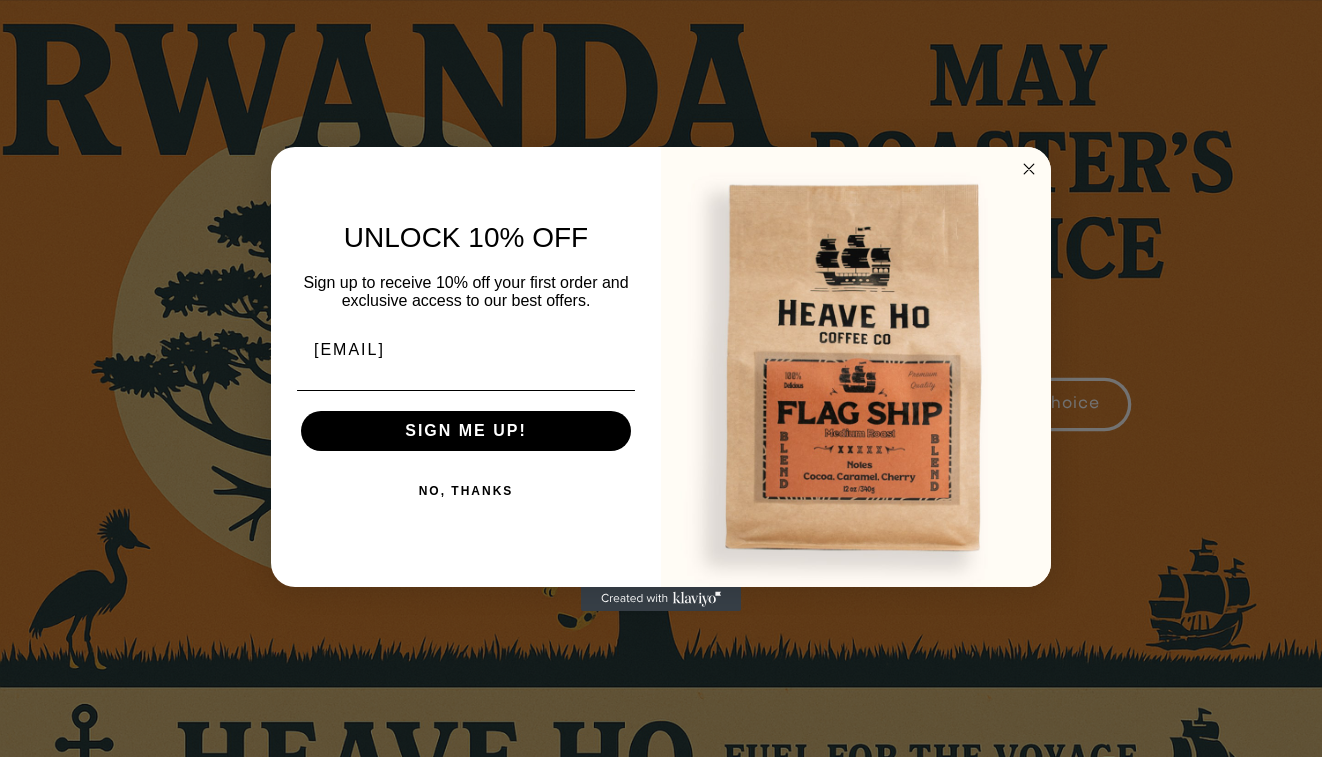 click on "SIGN ME UP!" at bounding box center [466, 431] 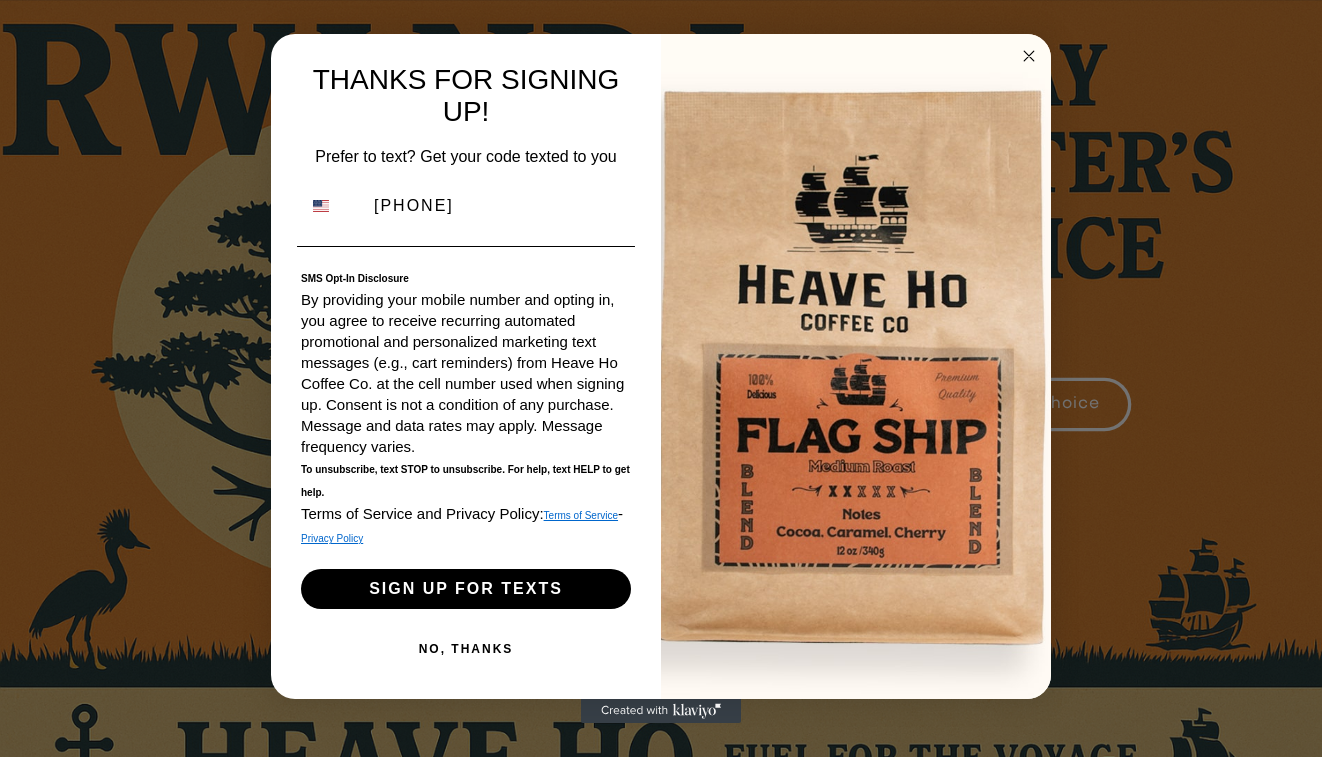 type on "858-945-1292" 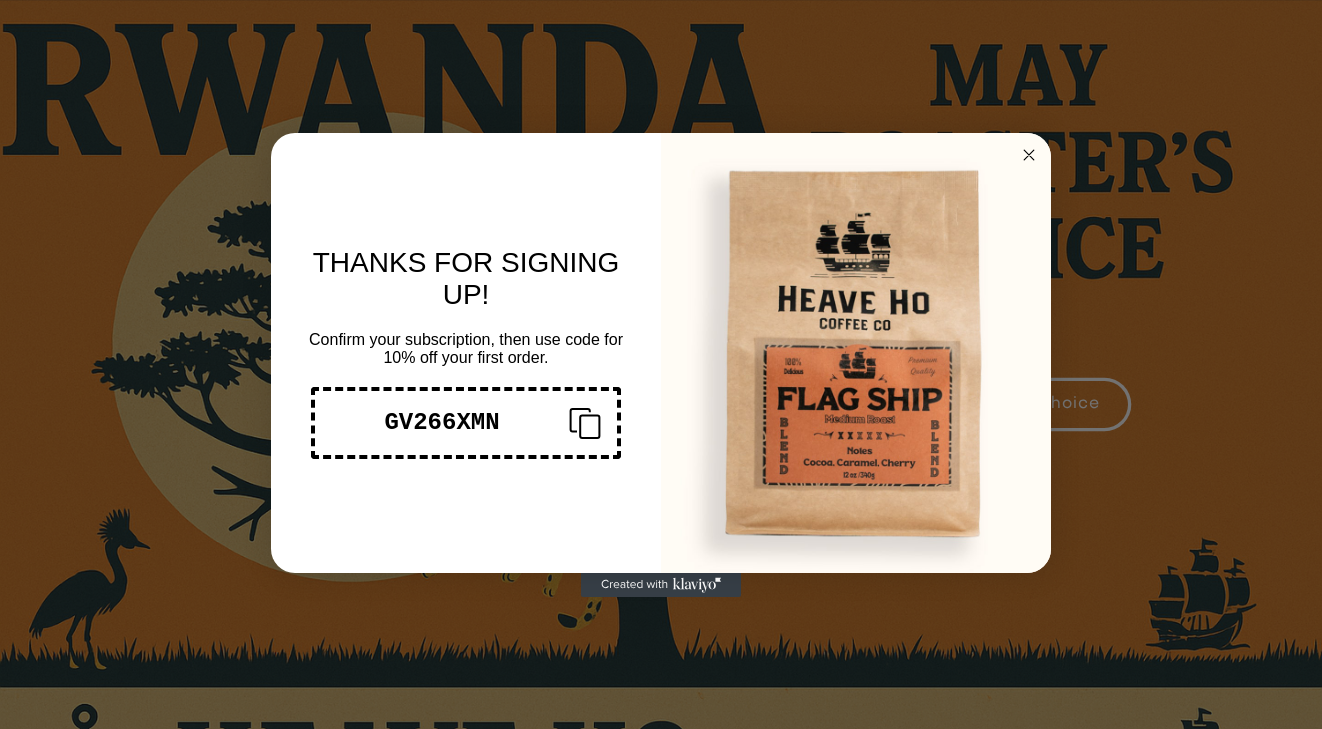 click at bounding box center (577, 423) 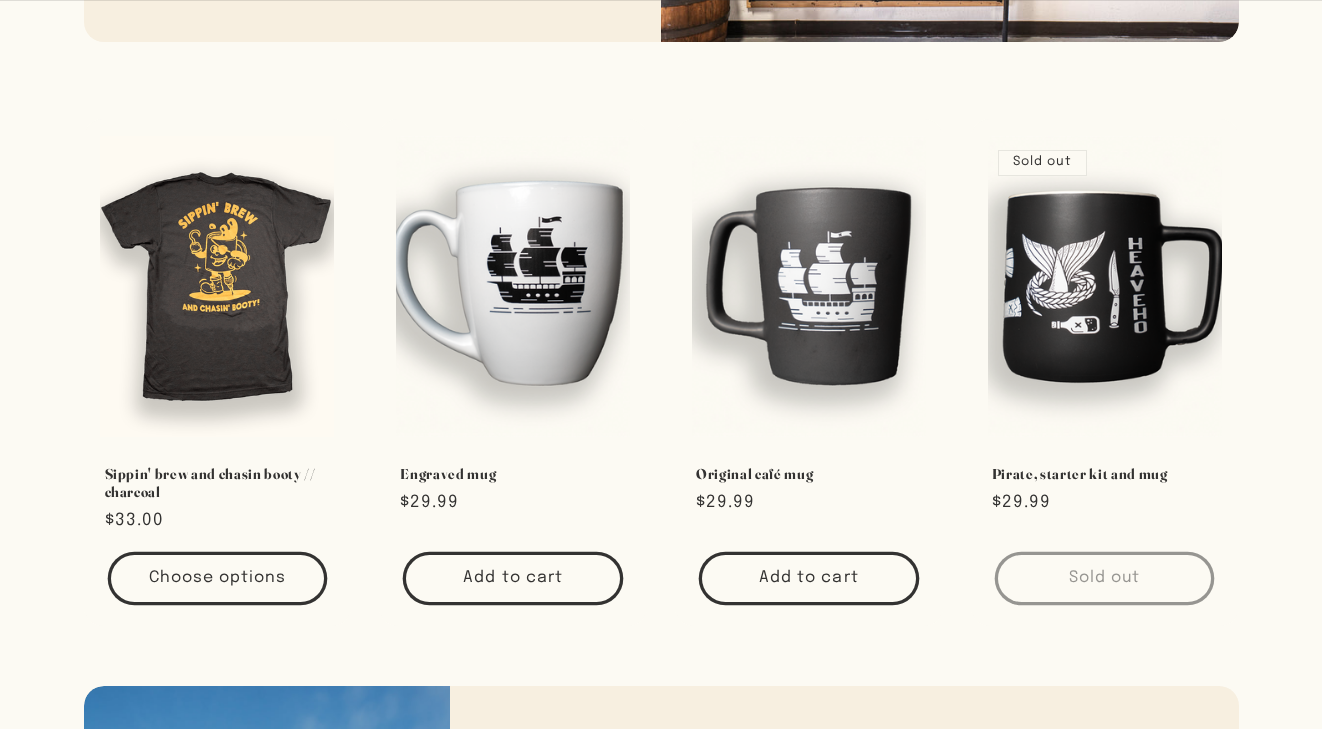 scroll, scrollTop: 2192, scrollLeft: 0, axis: vertical 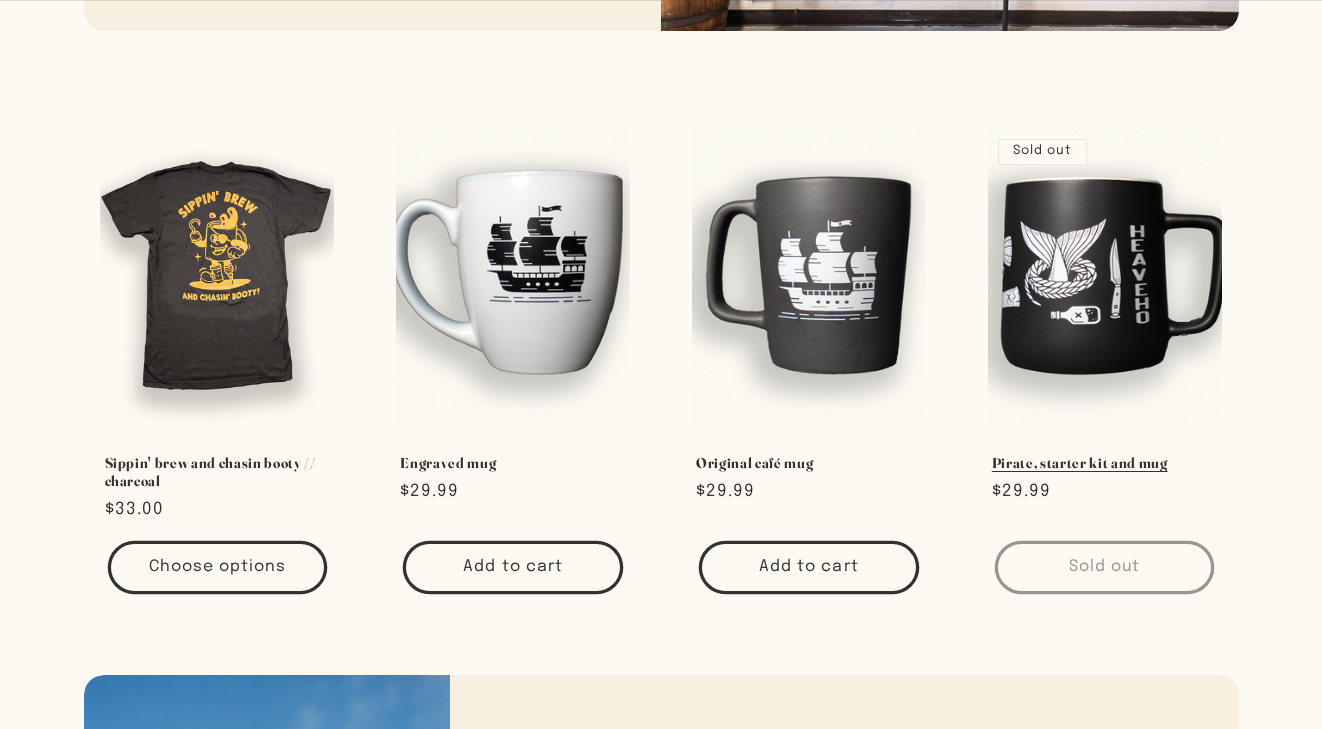 click on "Pirate, starter kit and mug" at bounding box center (1105, 463) 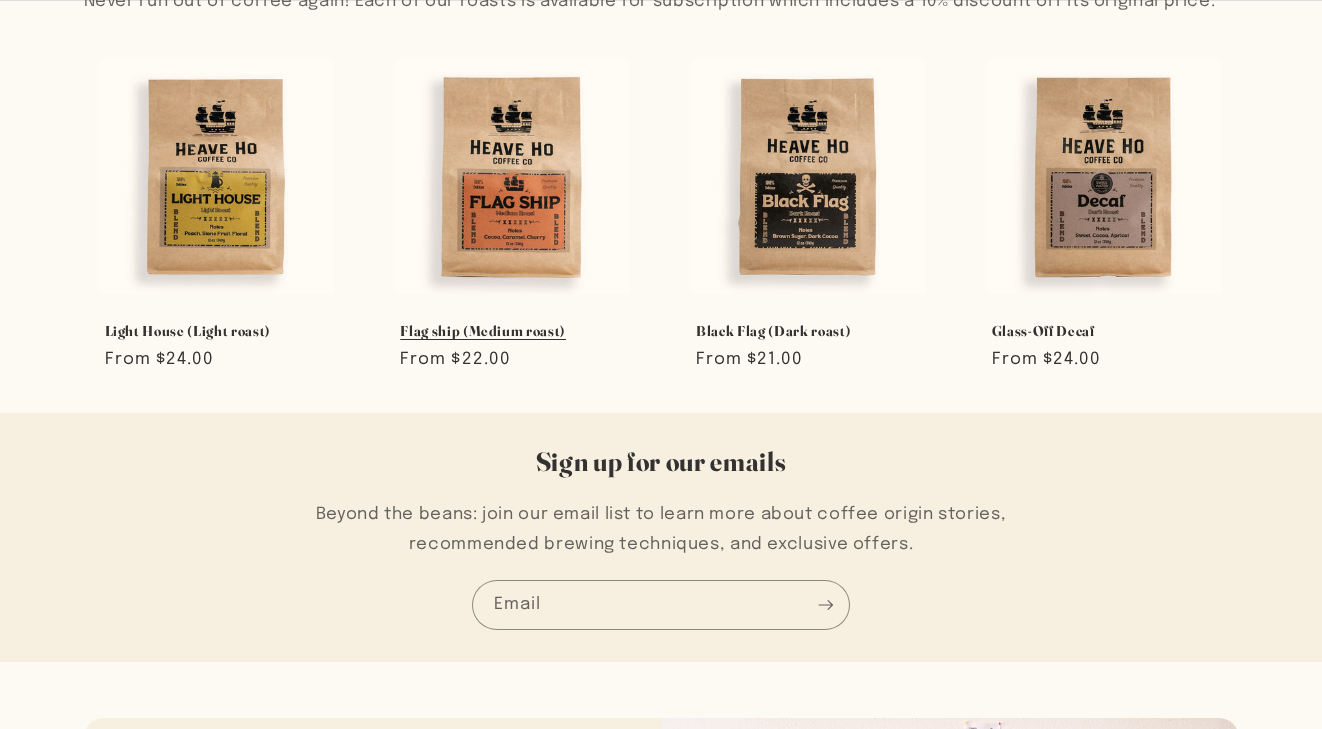 scroll, scrollTop: 1270, scrollLeft: 0, axis: vertical 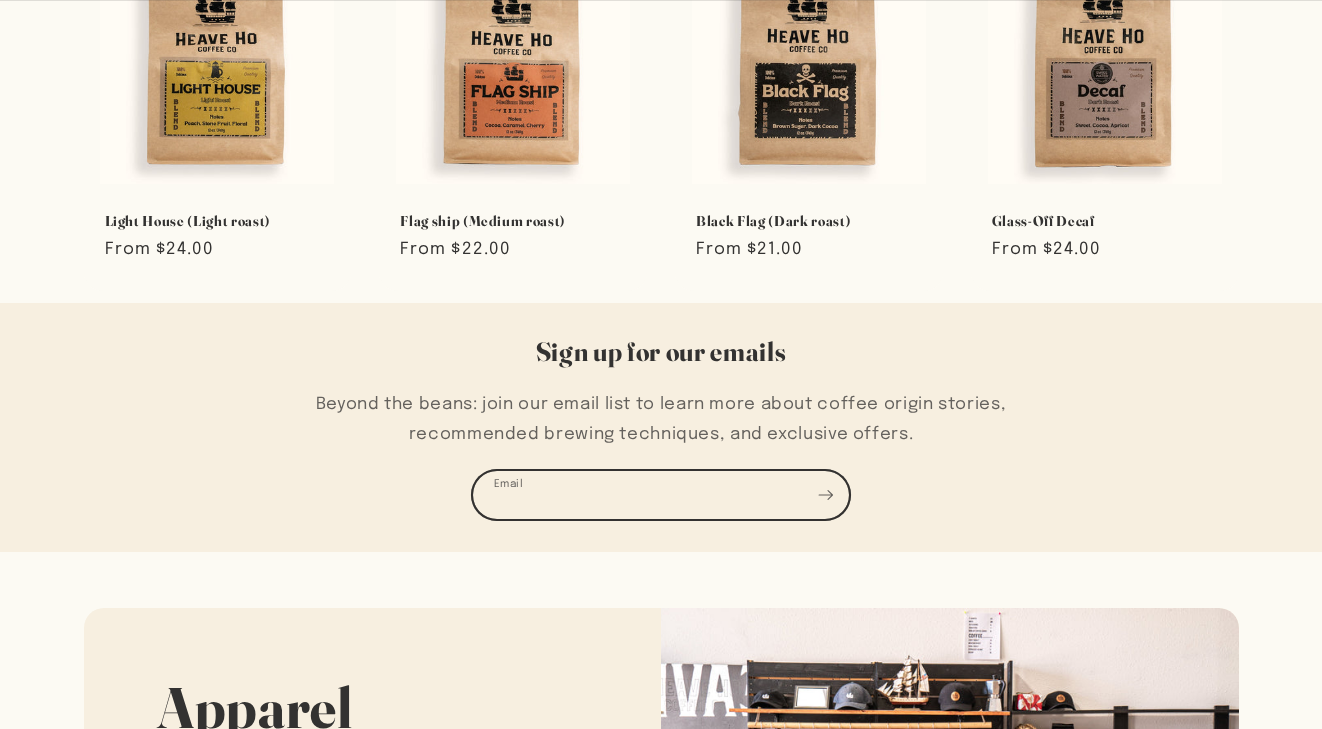 click on "Email" at bounding box center [661, 494] 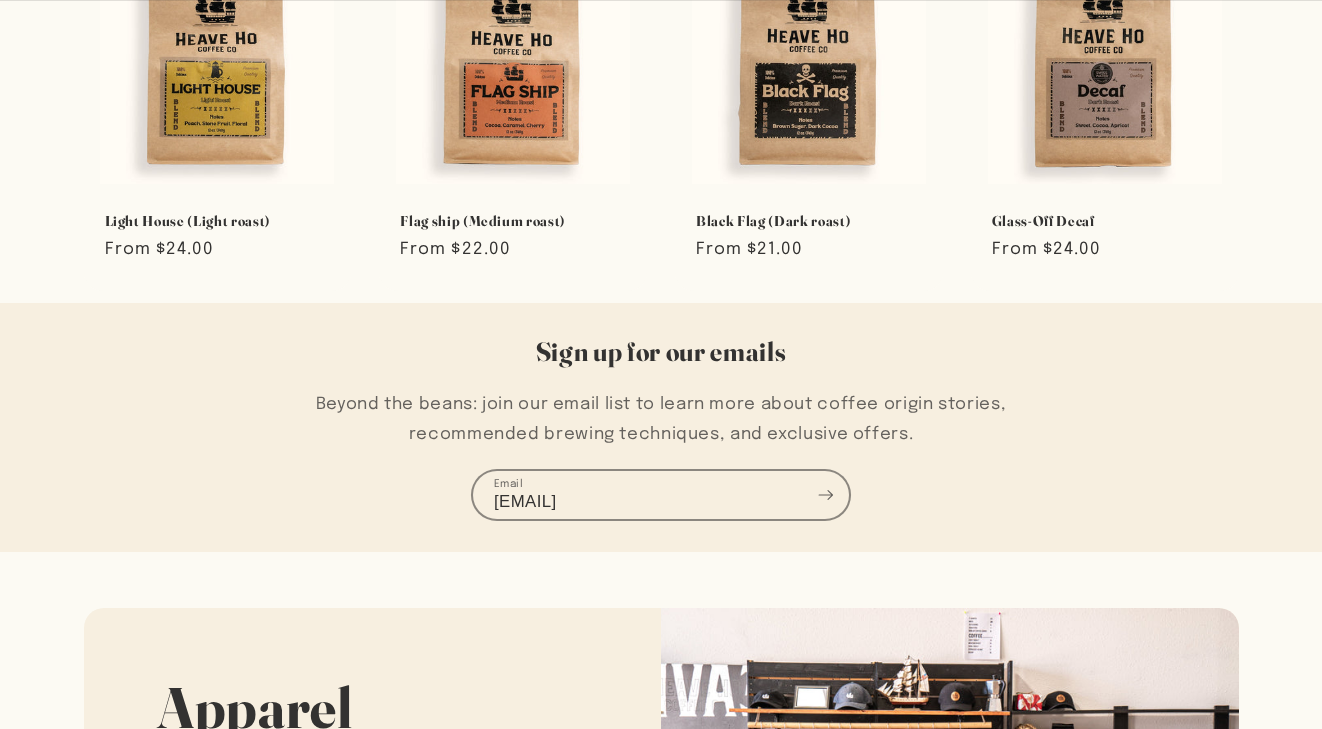 click on "ryu.salinas@gmail.com" at bounding box center (661, 494) 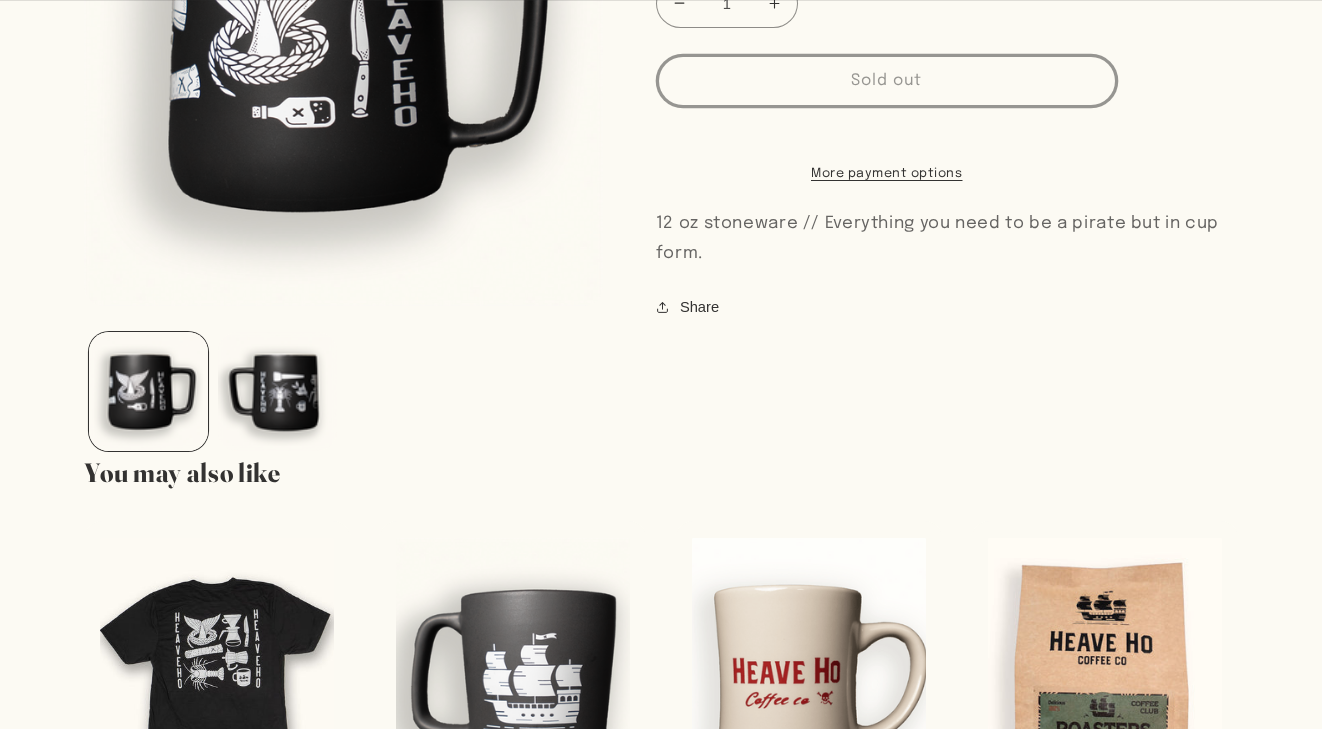 scroll, scrollTop: 404, scrollLeft: 0, axis: vertical 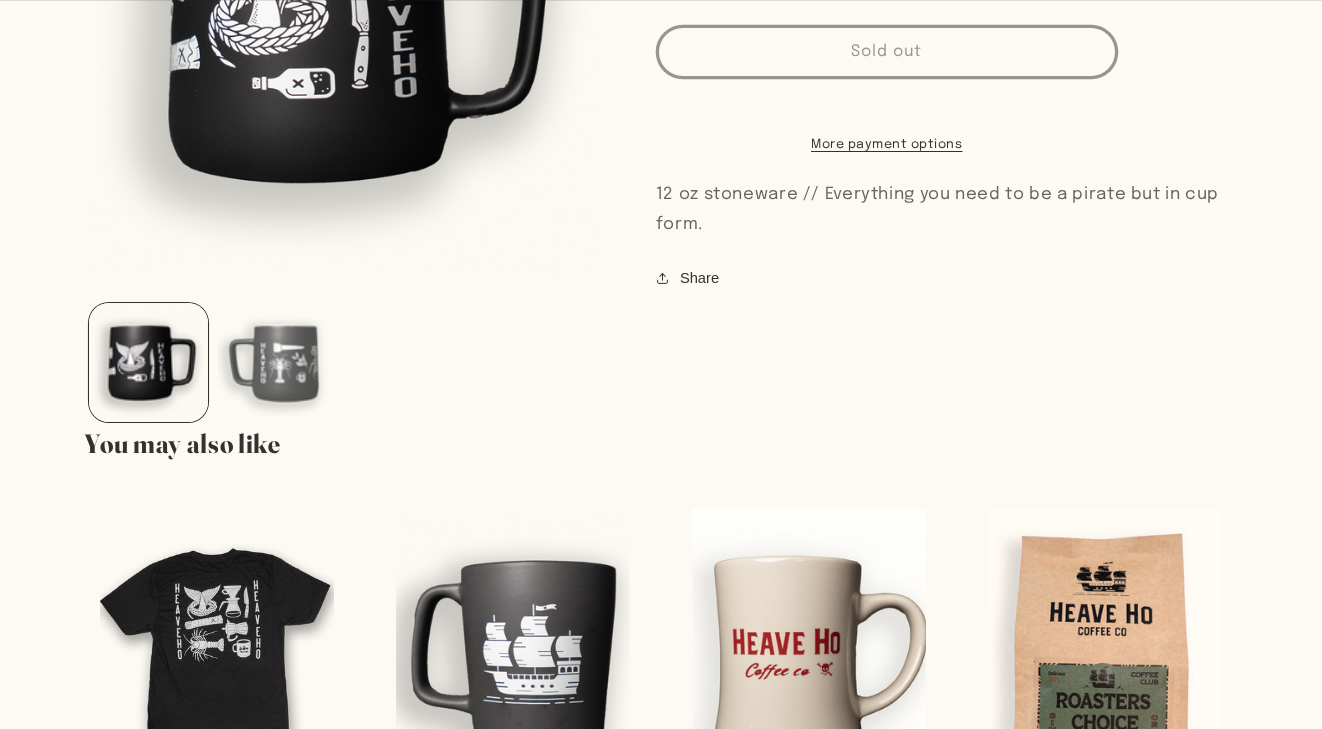 click at bounding box center [277, 362] 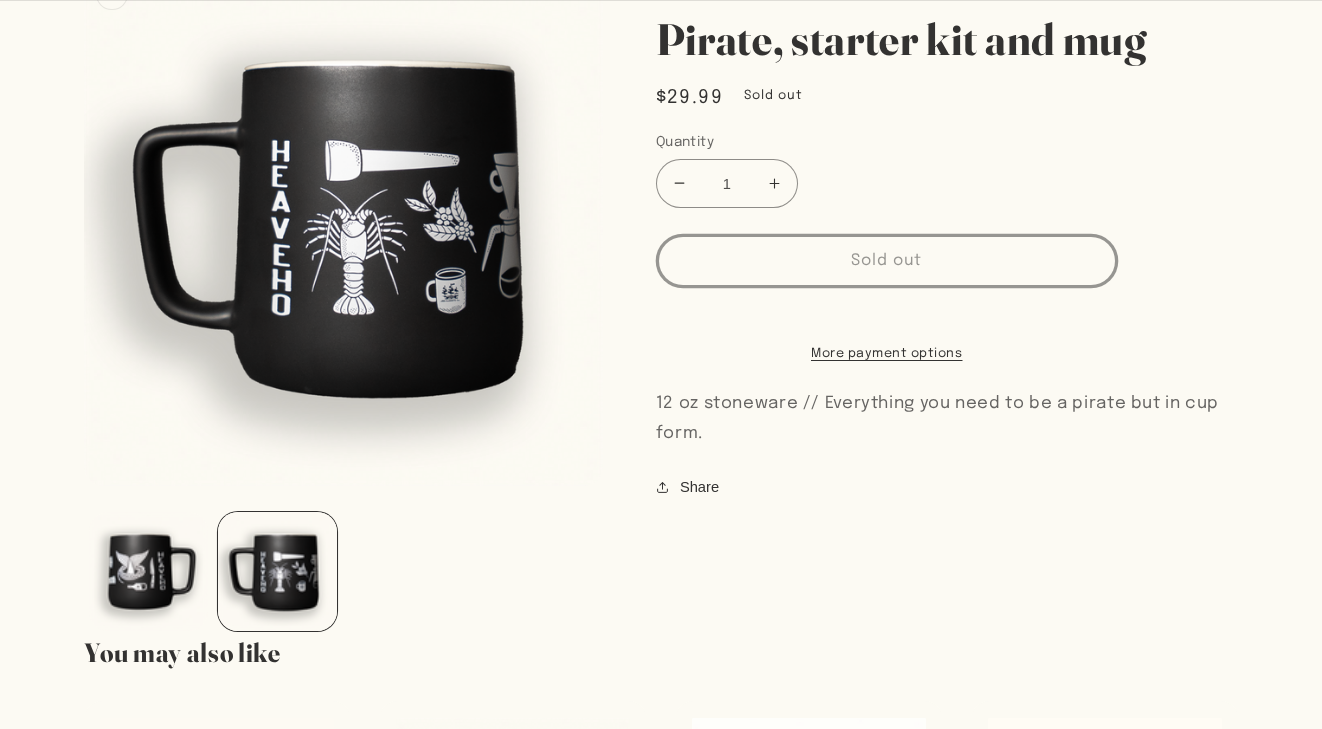 scroll, scrollTop: 221, scrollLeft: 0, axis: vertical 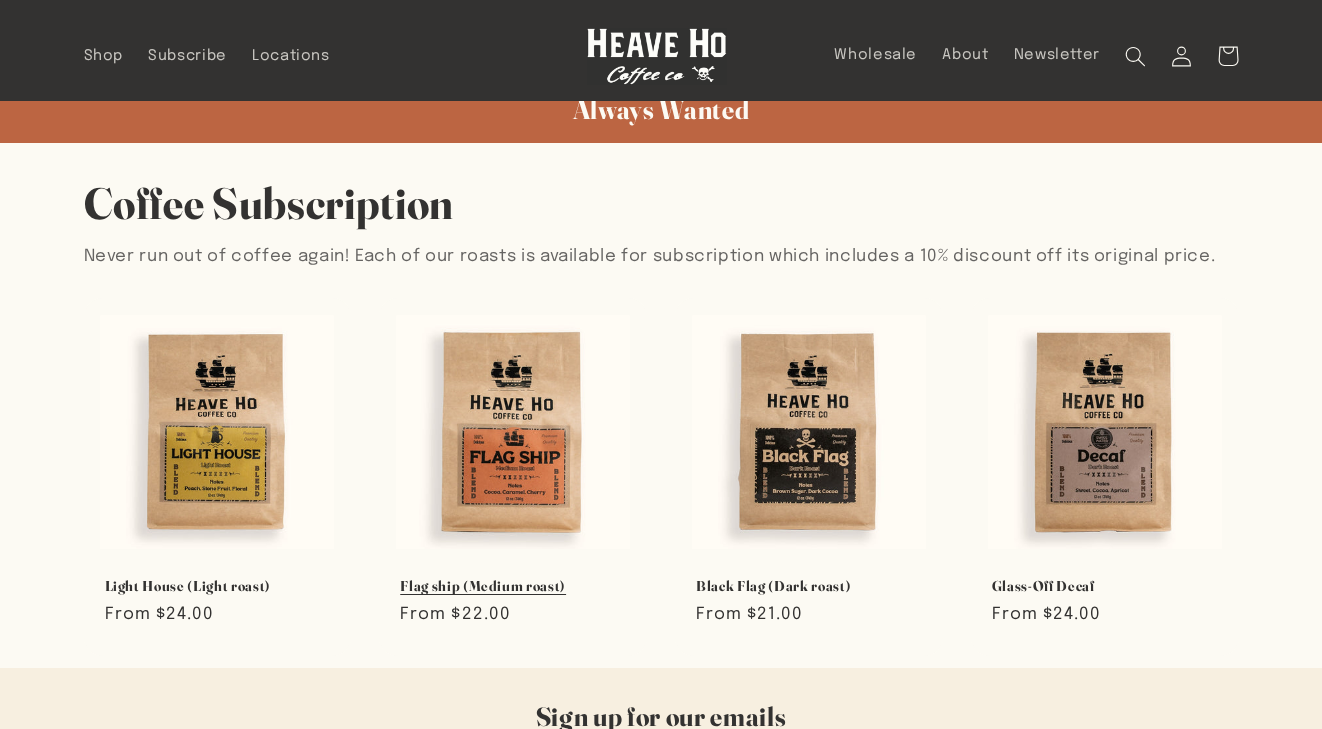click on "Flag ship (Medium roast)" at bounding box center (513, 586) 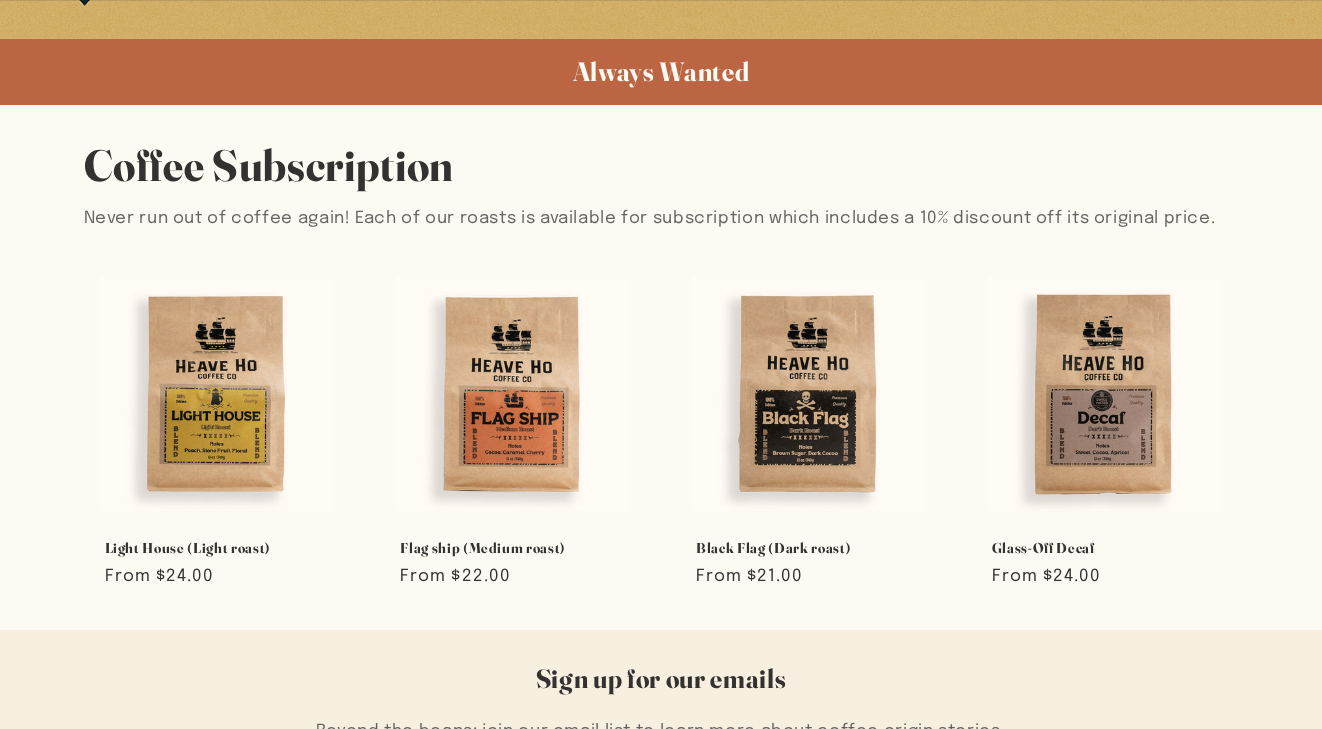 scroll, scrollTop: 996, scrollLeft: 0, axis: vertical 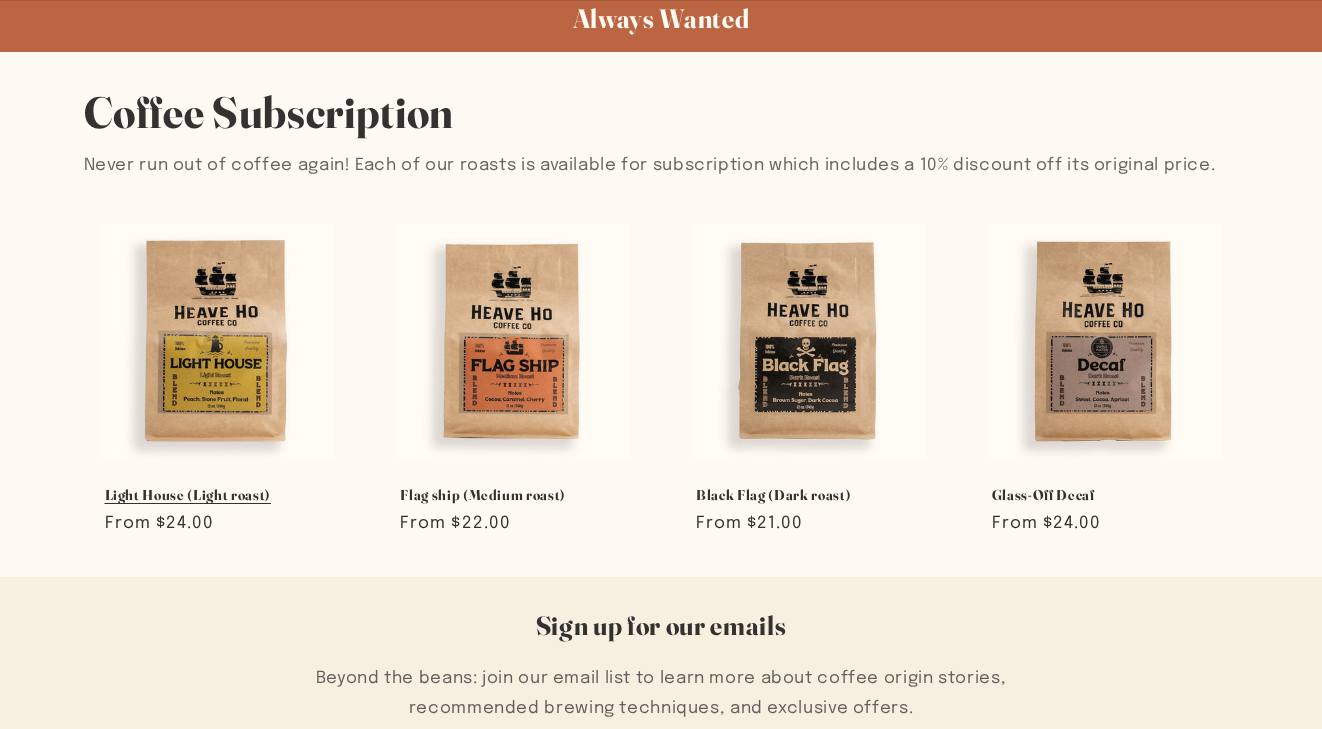 click on "Light House (Light roast)" at bounding box center (218, 495) 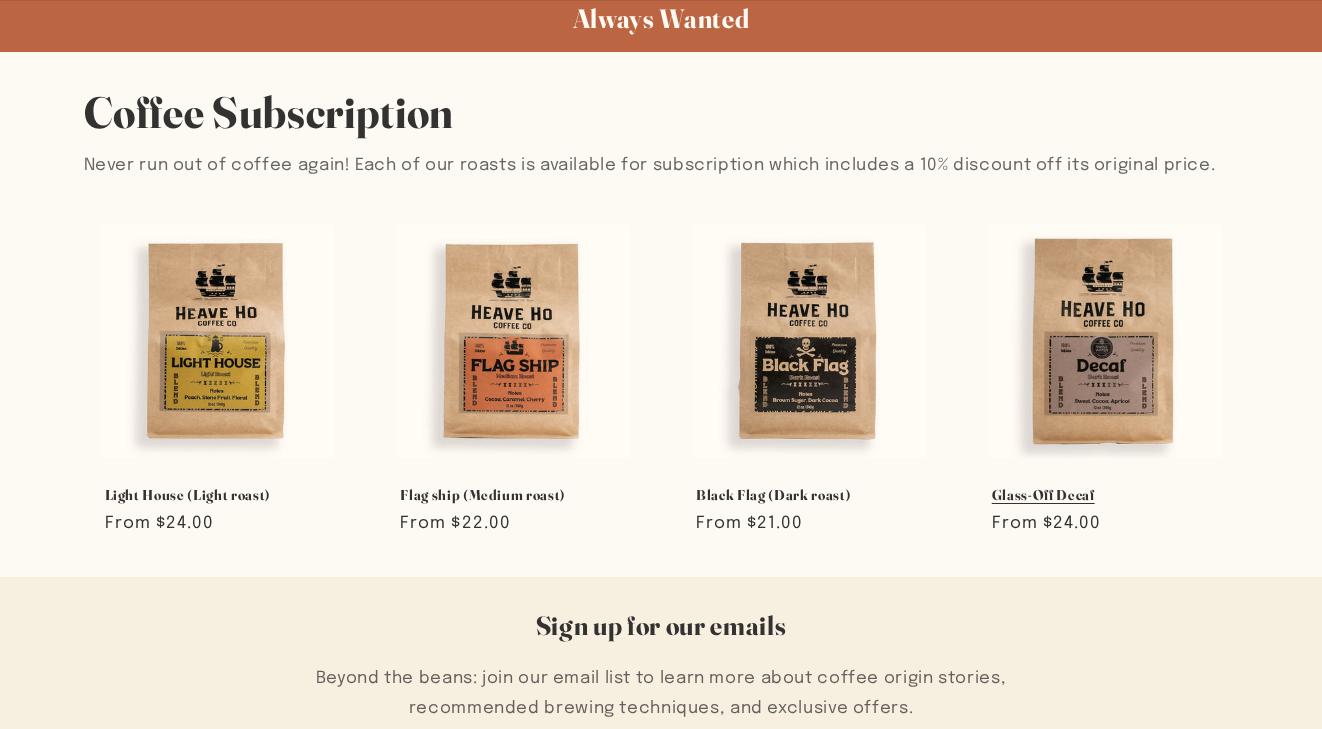 click on "Glass-Off Decaf" at bounding box center [1105, 495] 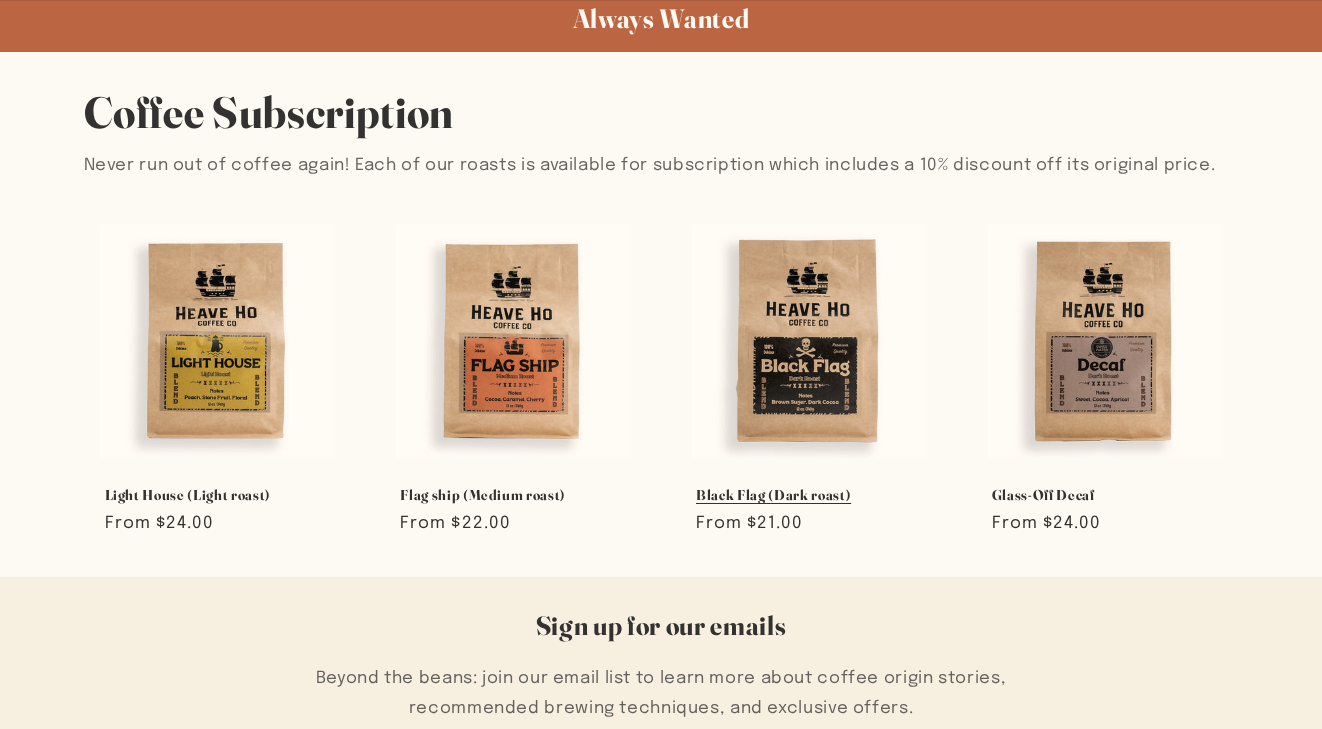 click on "Black Flag (Dark roast)" at bounding box center (809, 495) 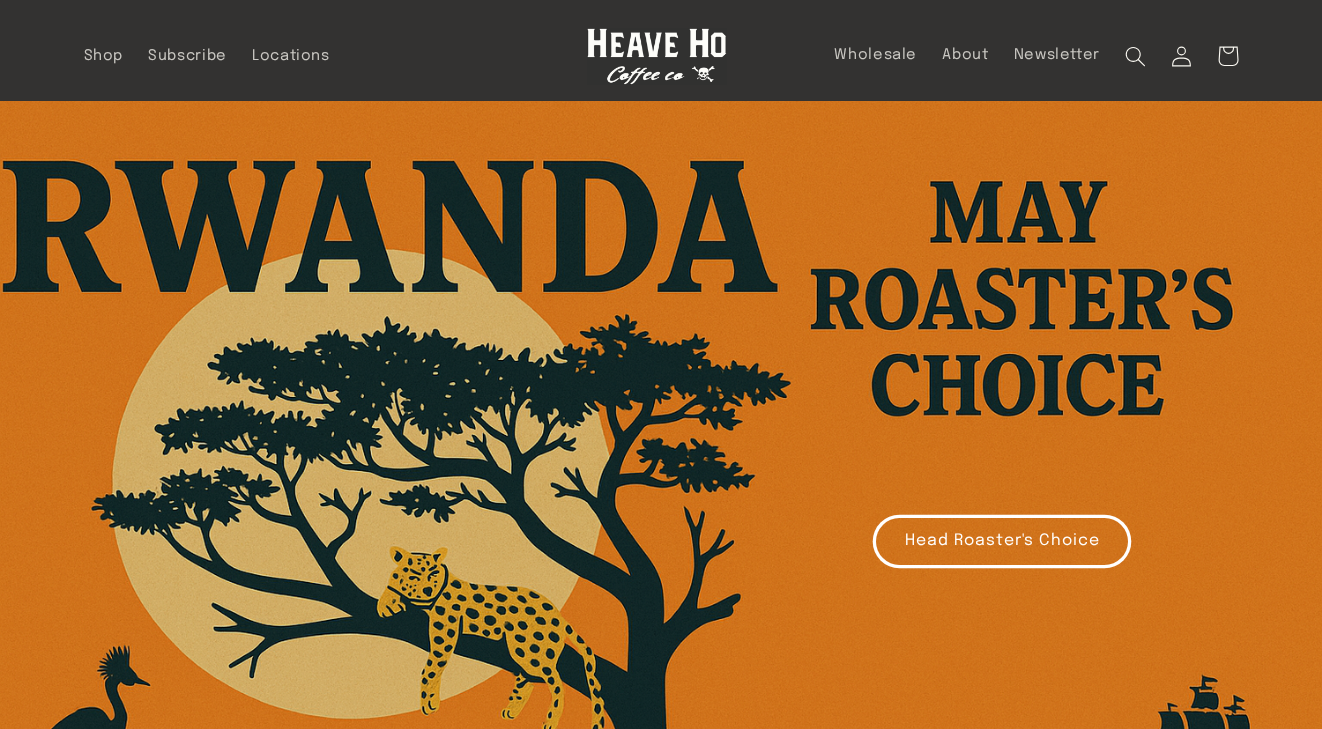 scroll, scrollTop: 0, scrollLeft: 0, axis: both 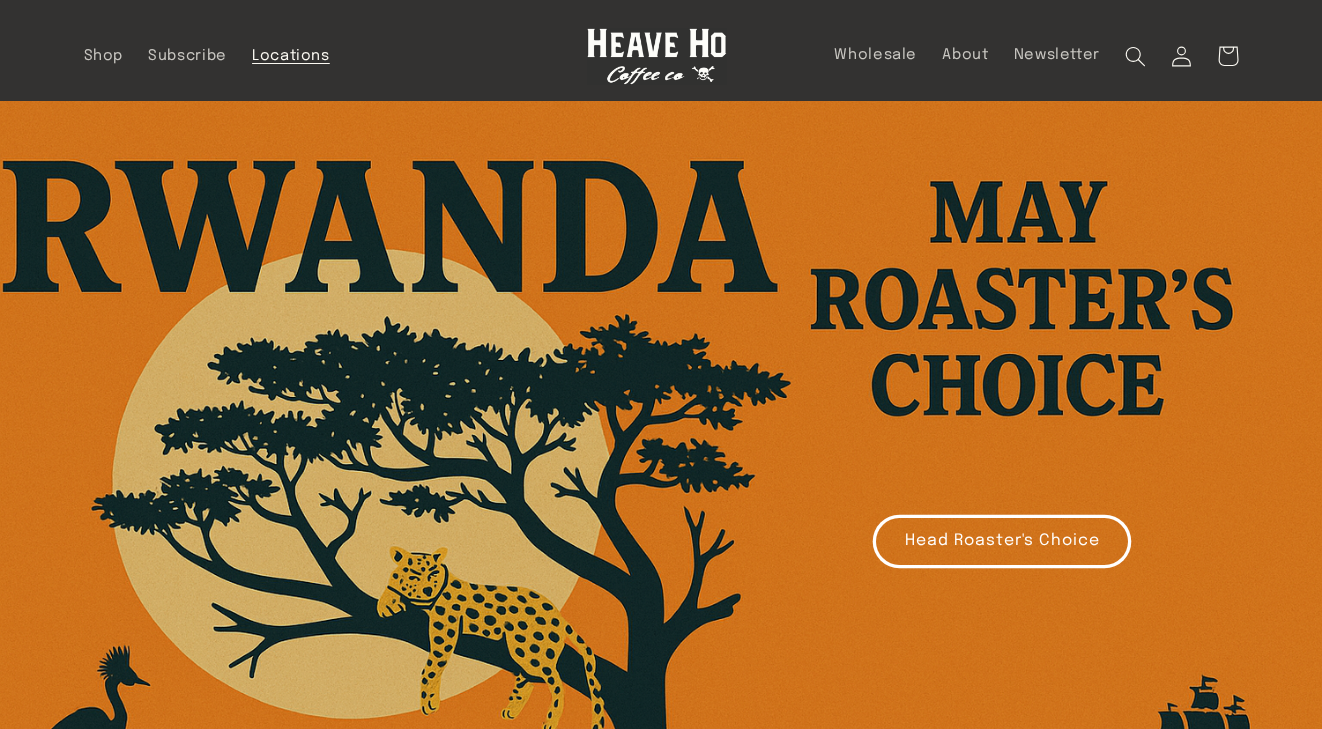 click on "Locations" at bounding box center [291, 56] 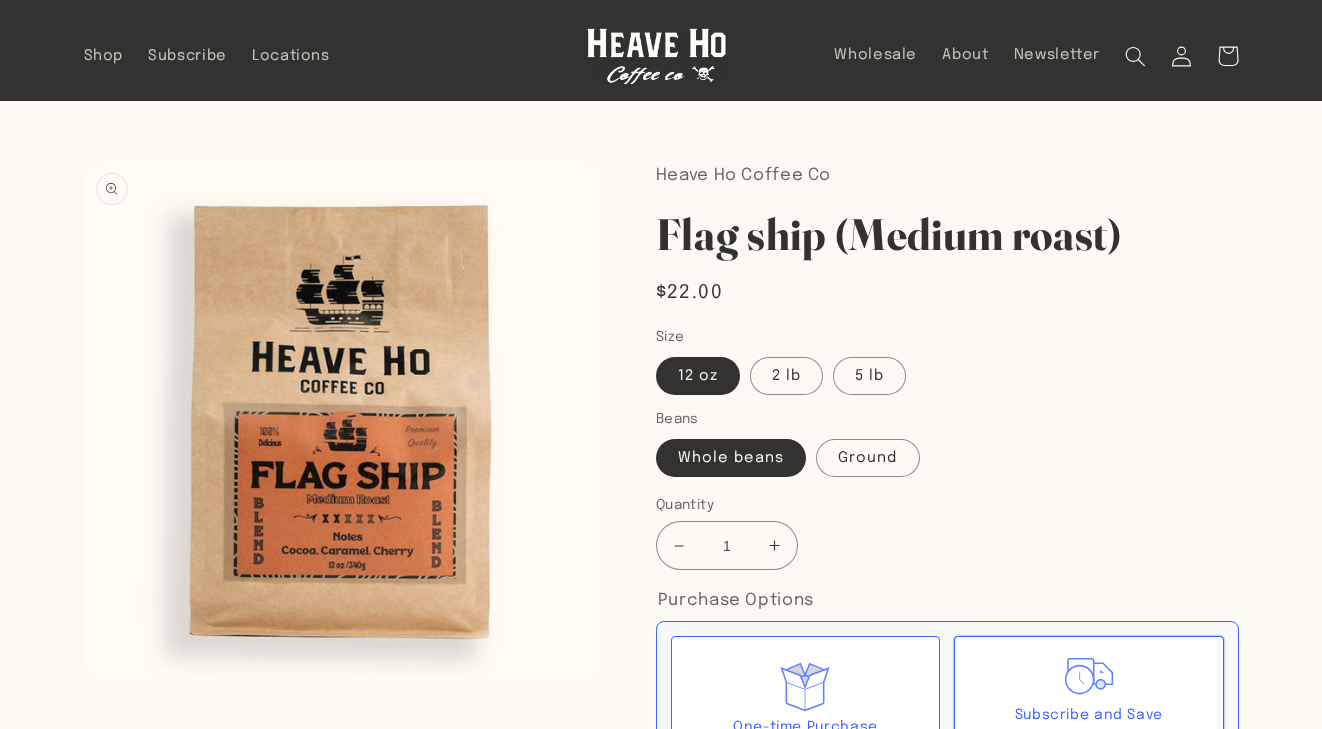 scroll, scrollTop: 0, scrollLeft: 0, axis: both 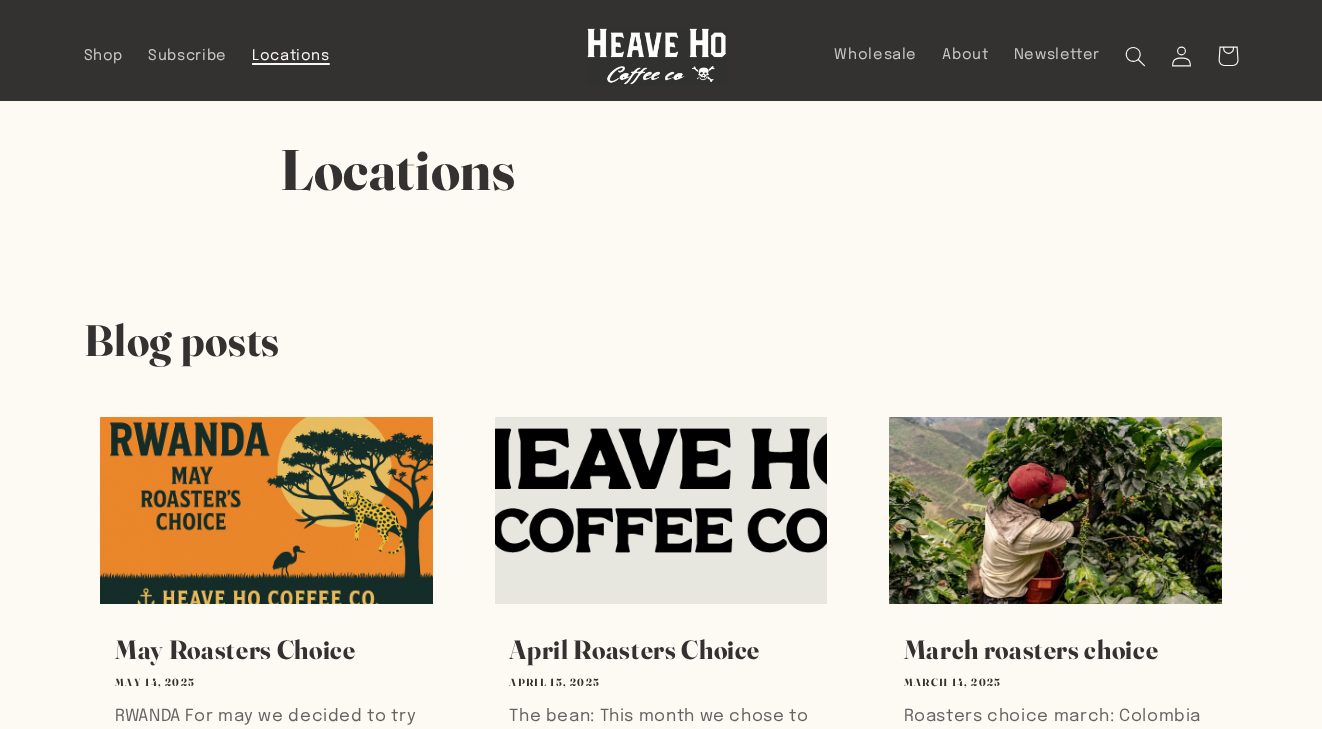 click on "Locations" at bounding box center [291, 56] 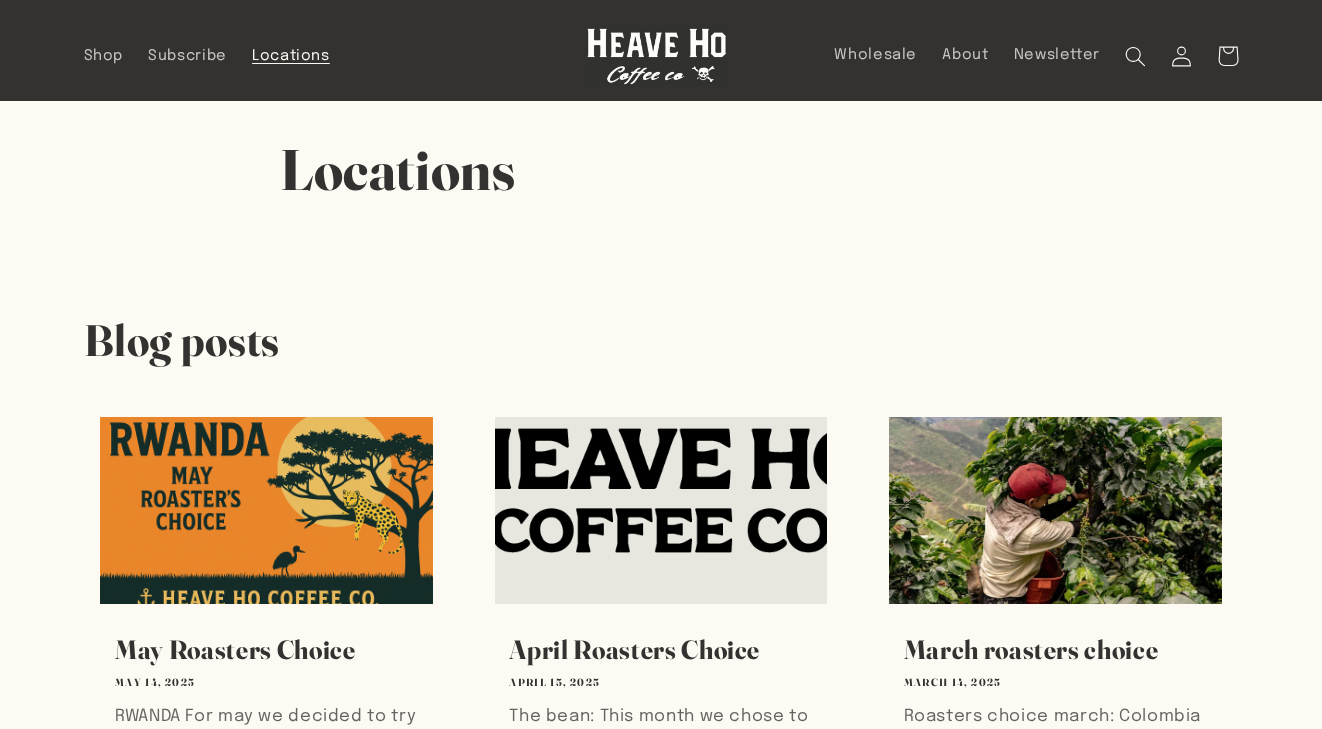 scroll, scrollTop: 0, scrollLeft: 0, axis: both 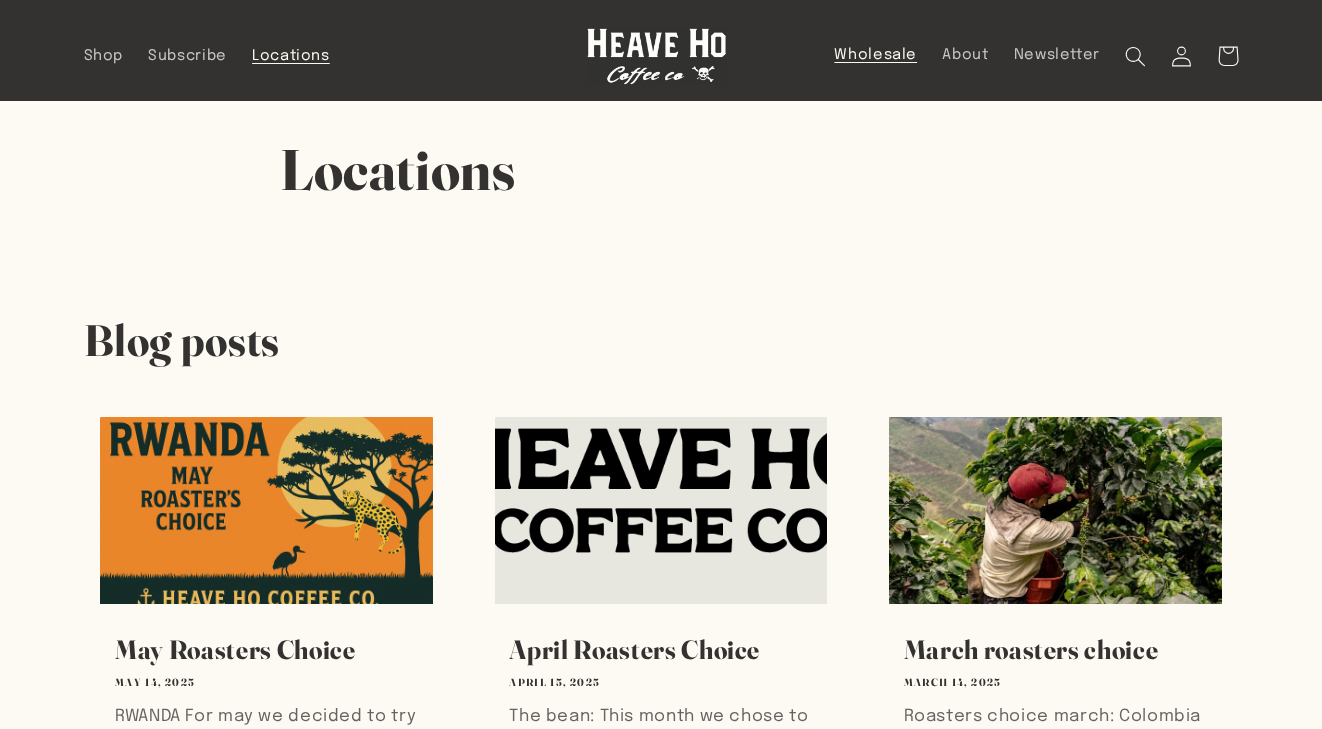 click on "Wholesale" at bounding box center [875, 55] 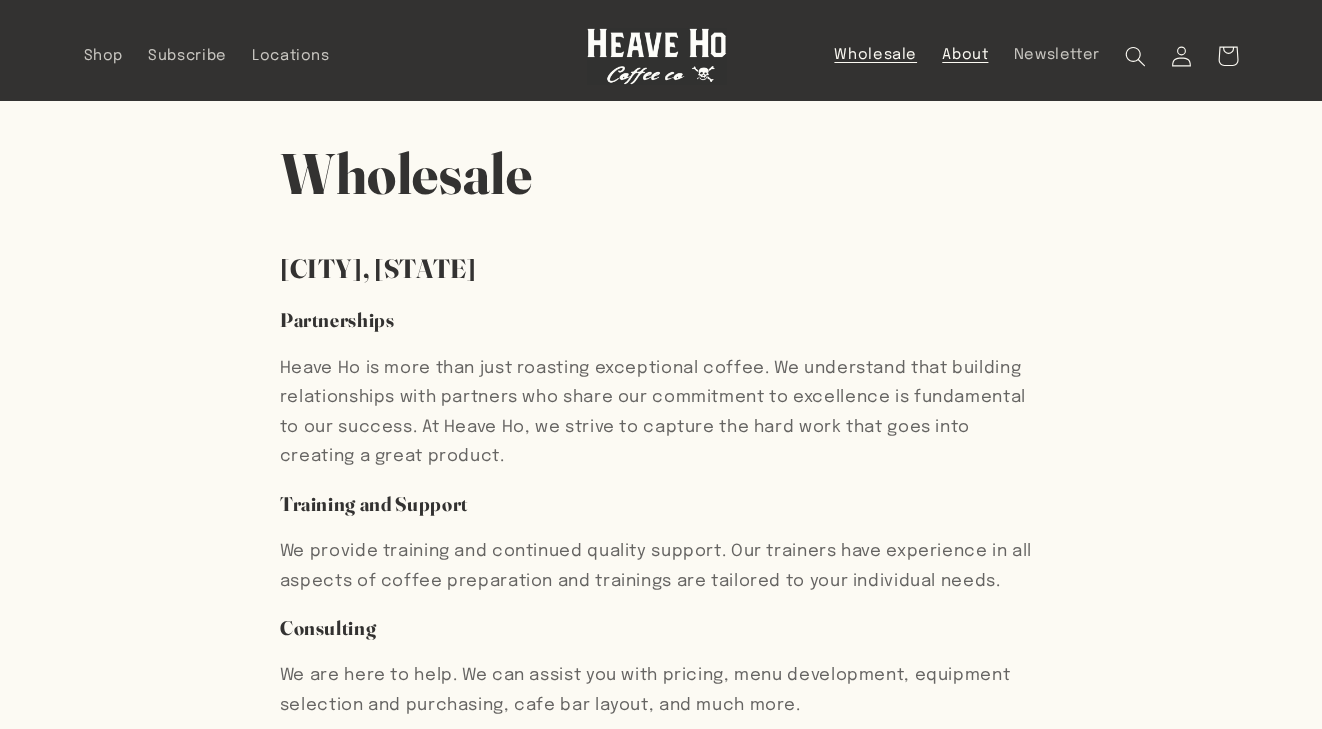 scroll, scrollTop: 0, scrollLeft: 0, axis: both 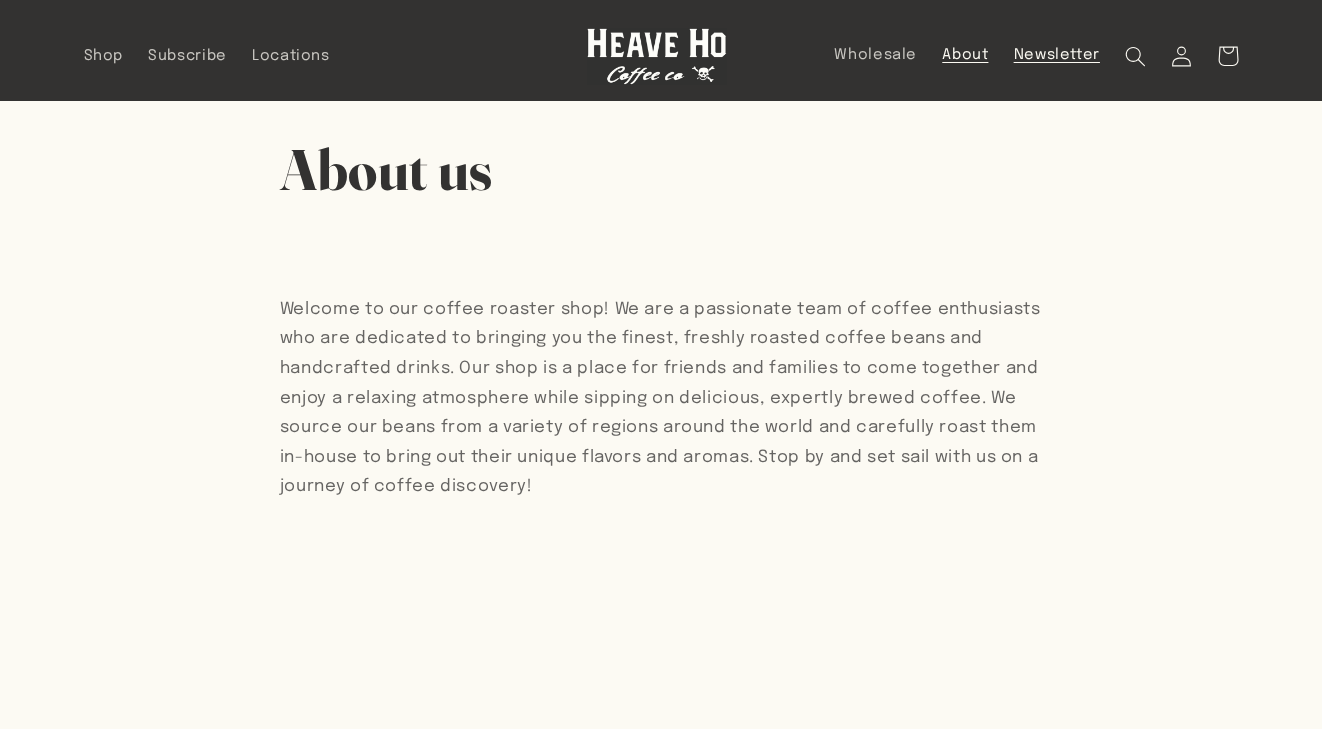 click on "Newsletter" at bounding box center [1057, 55] 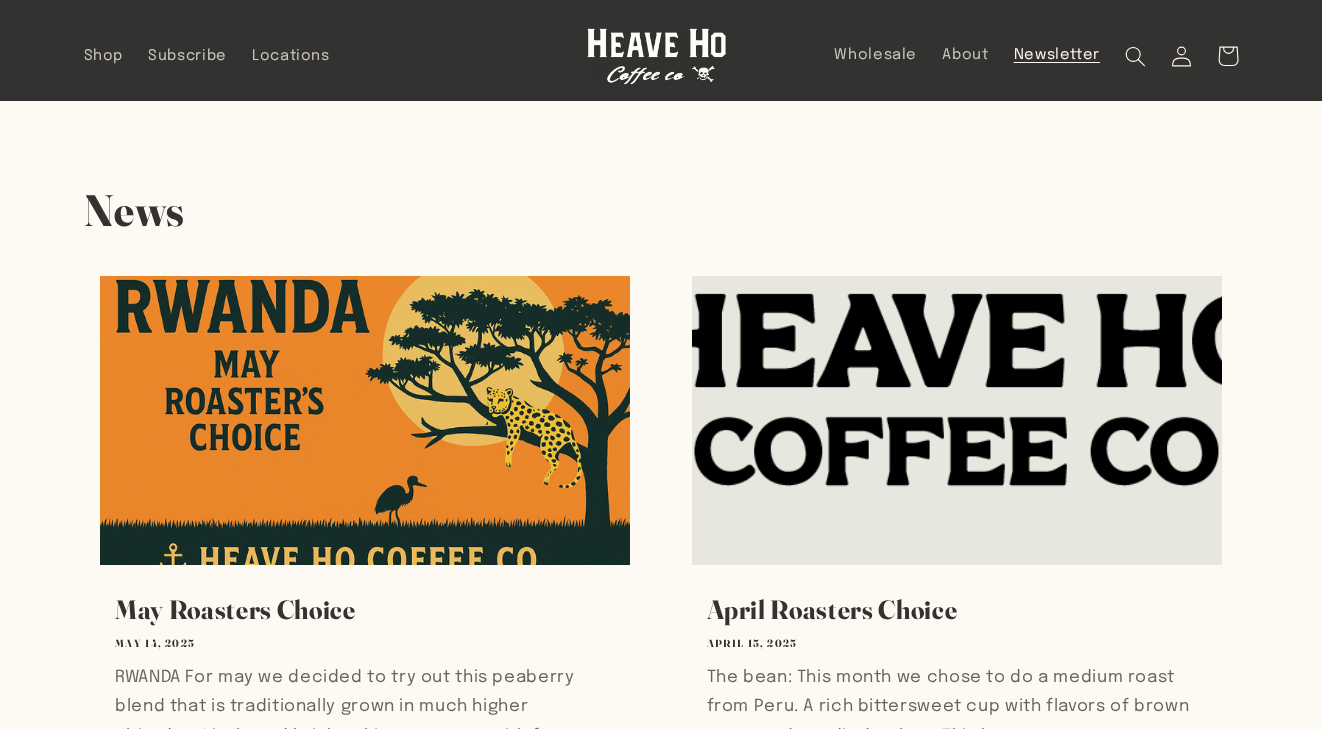 scroll, scrollTop: 0, scrollLeft: 0, axis: both 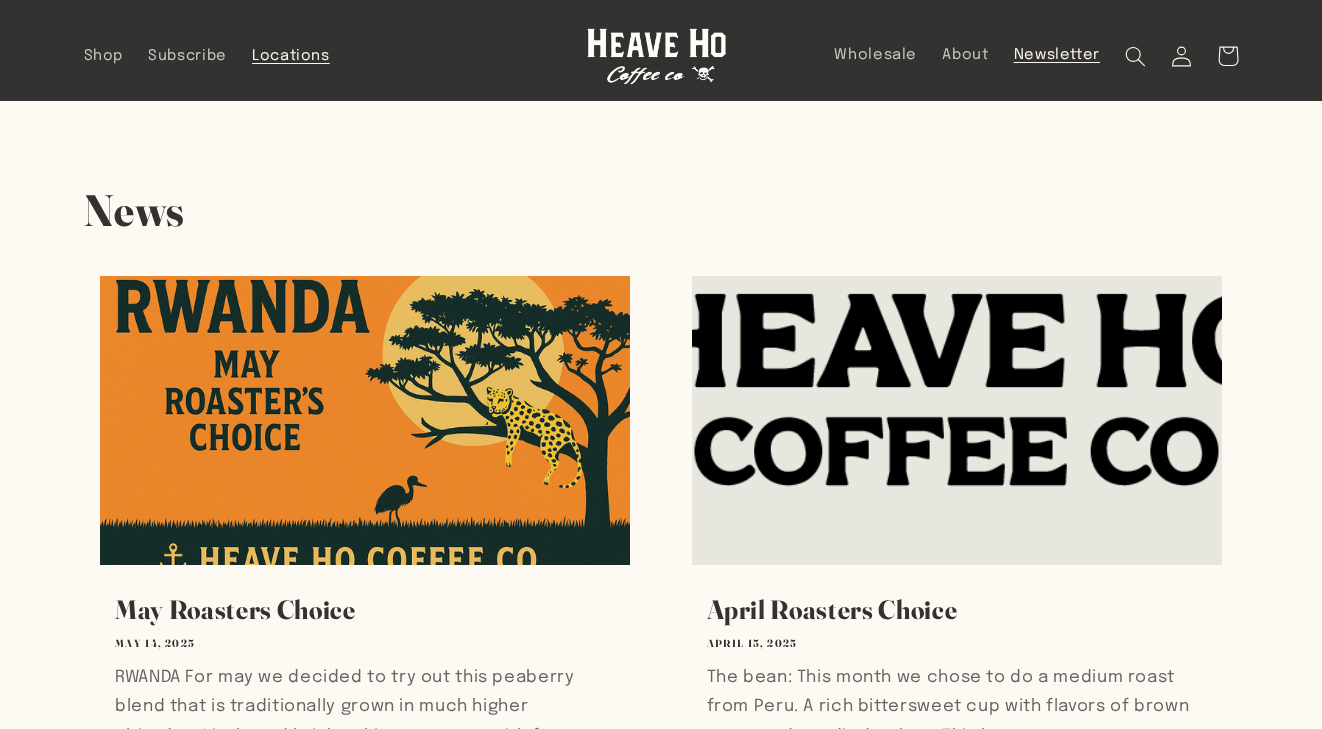 click on "Locations" at bounding box center (290, 56) 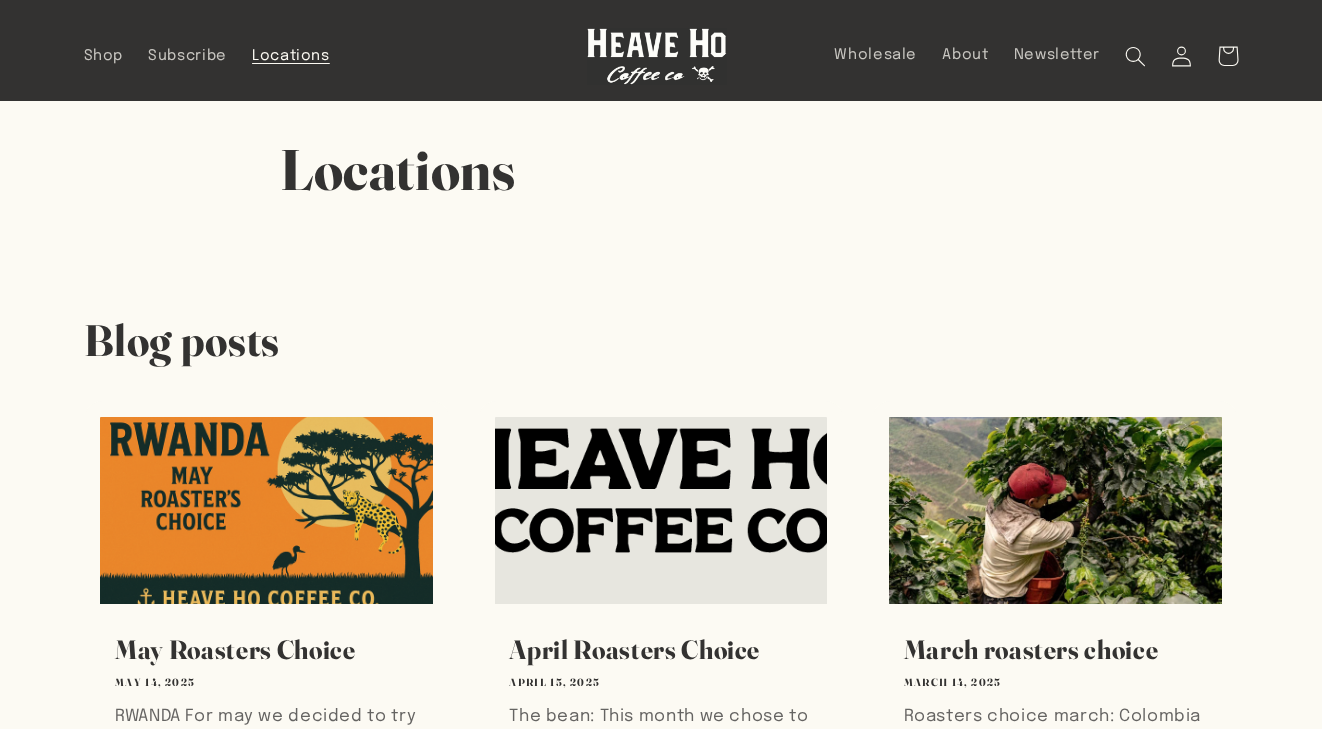 scroll, scrollTop: 0, scrollLeft: 0, axis: both 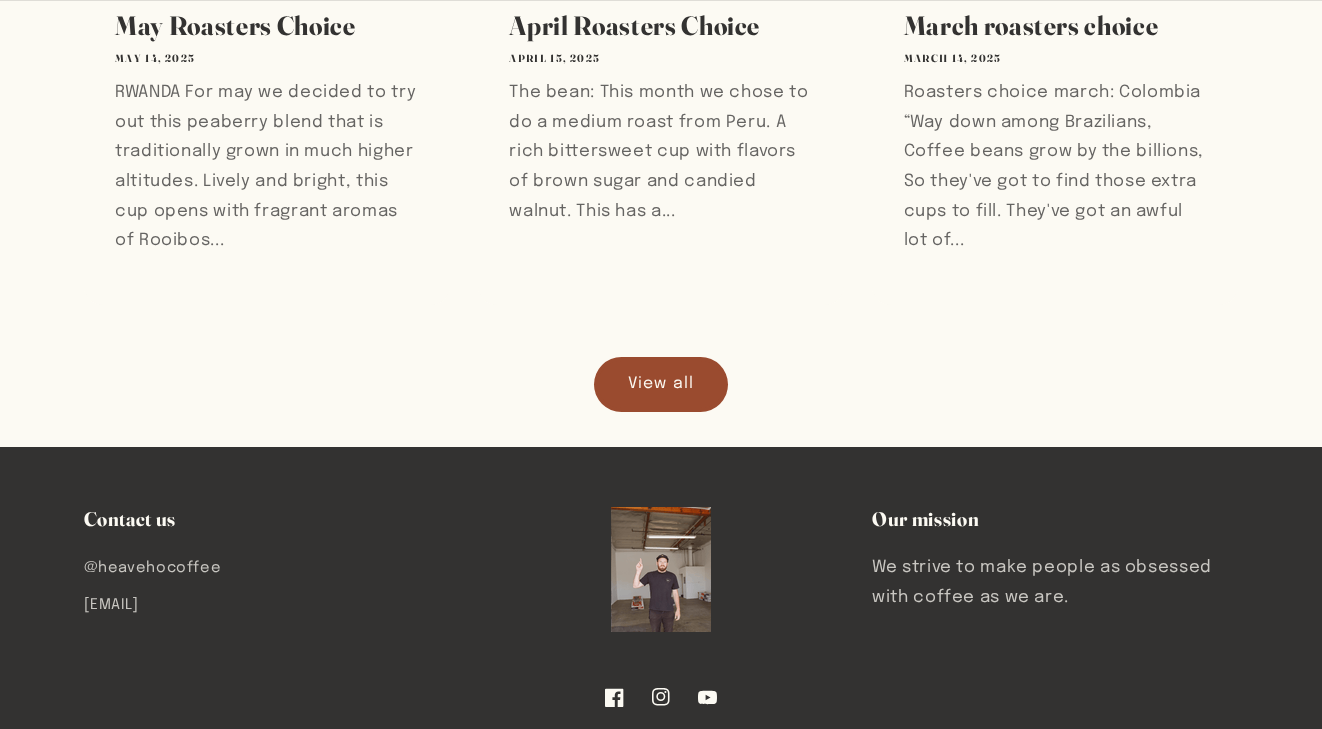 click on "View all" at bounding box center (661, 384) 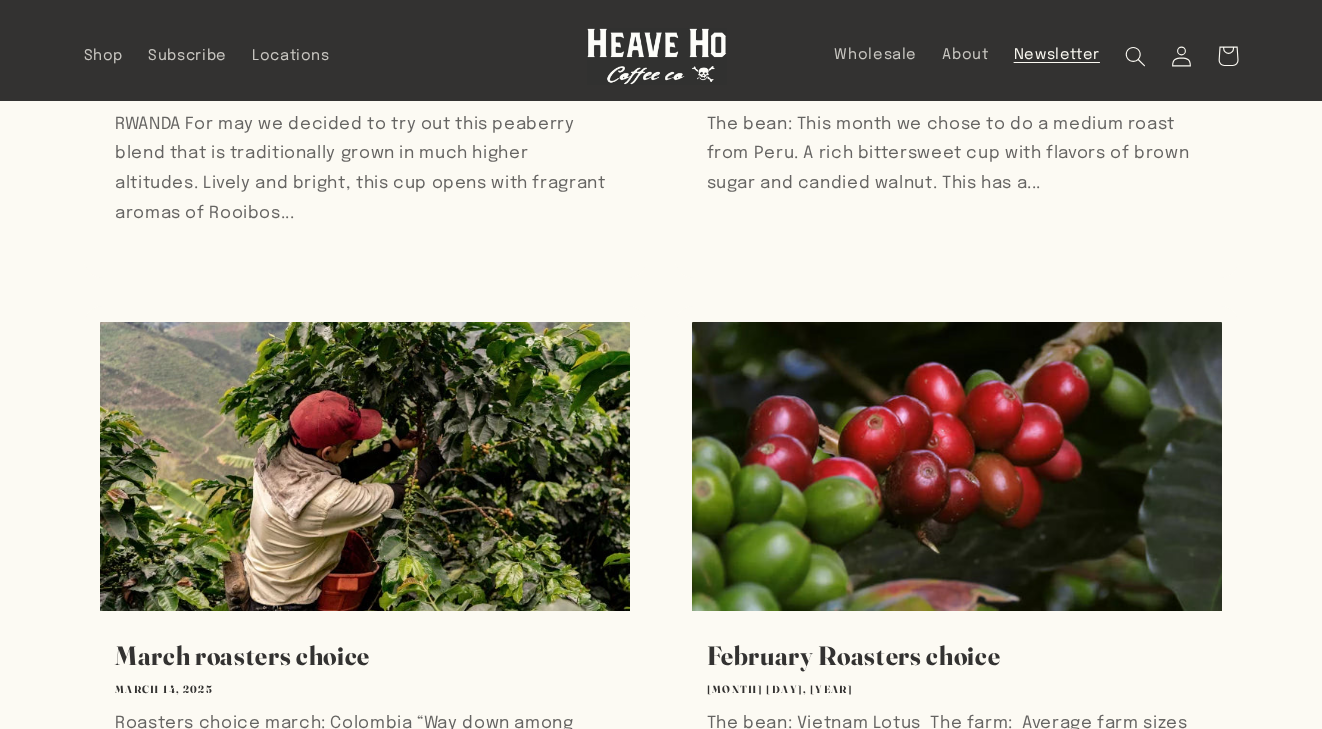 scroll, scrollTop: 258, scrollLeft: 0, axis: vertical 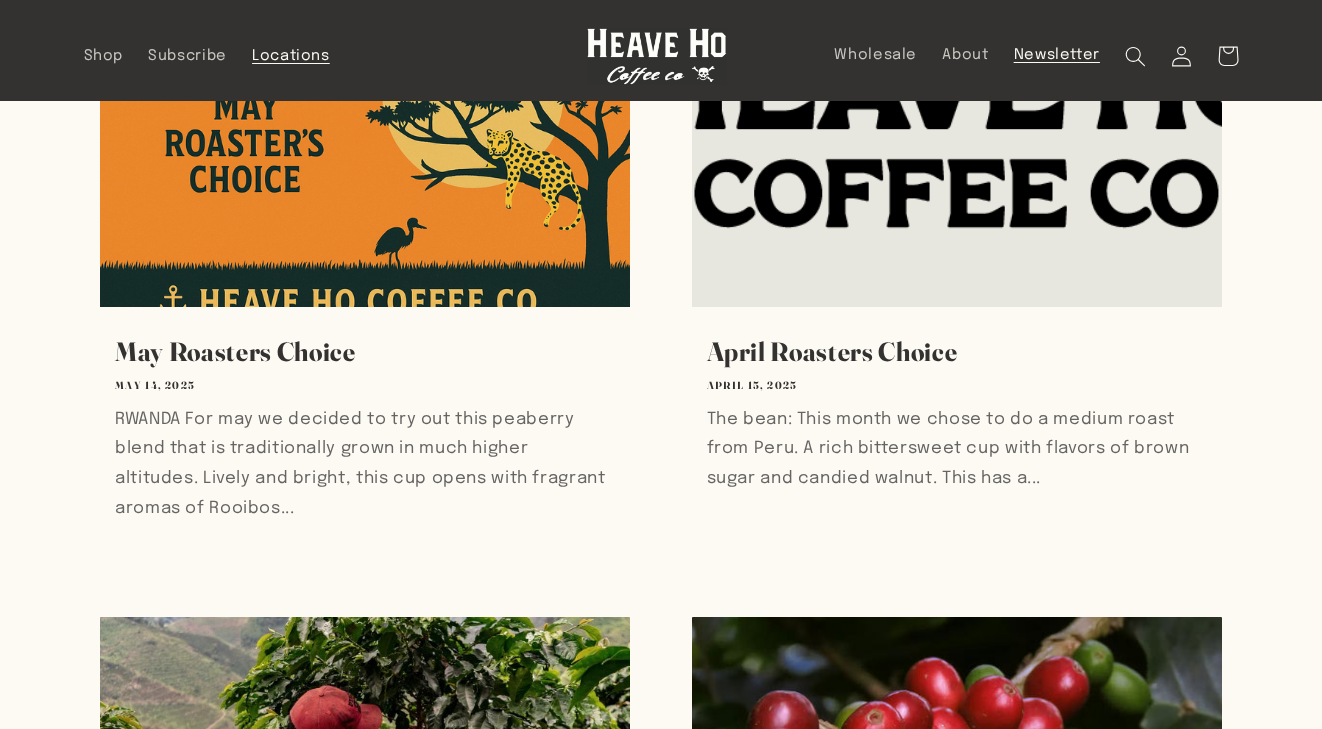 click on "Locations" at bounding box center [291, 56] 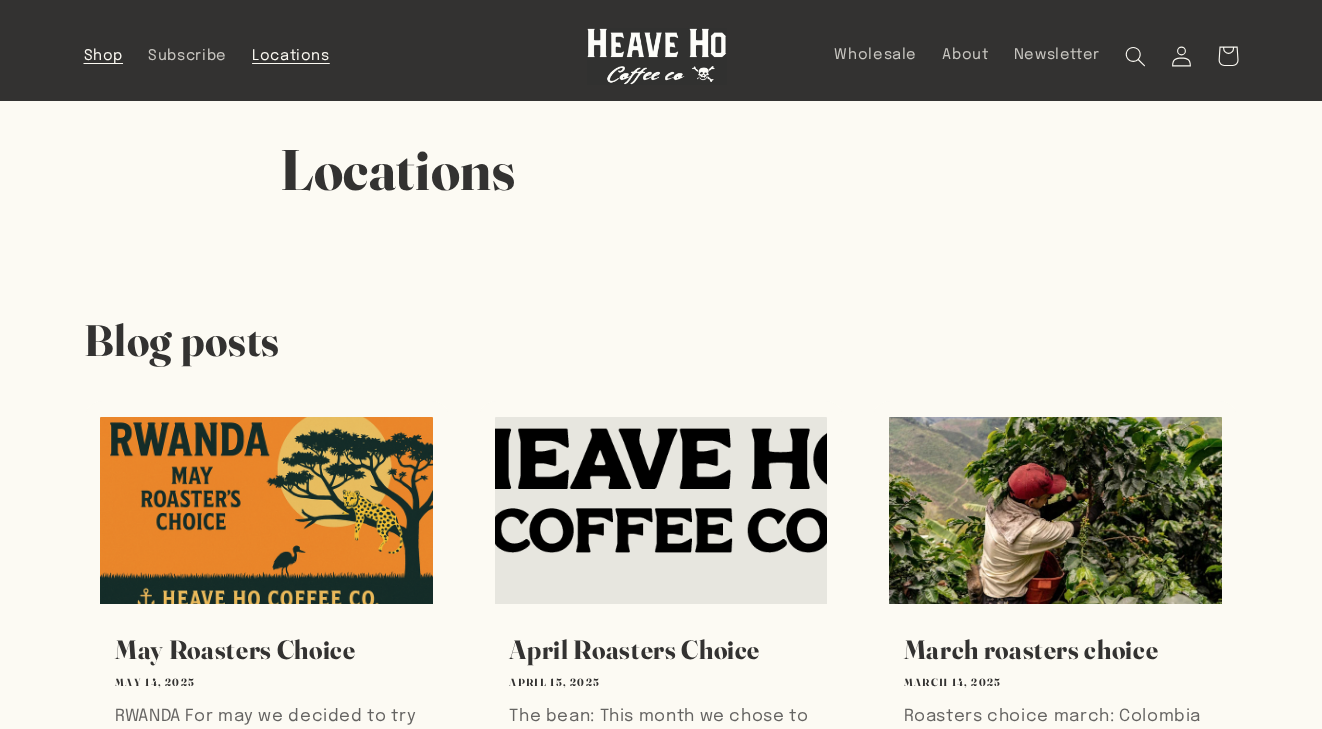 scroll, scrollTop: 0, scrollLeft: 0, axis: both 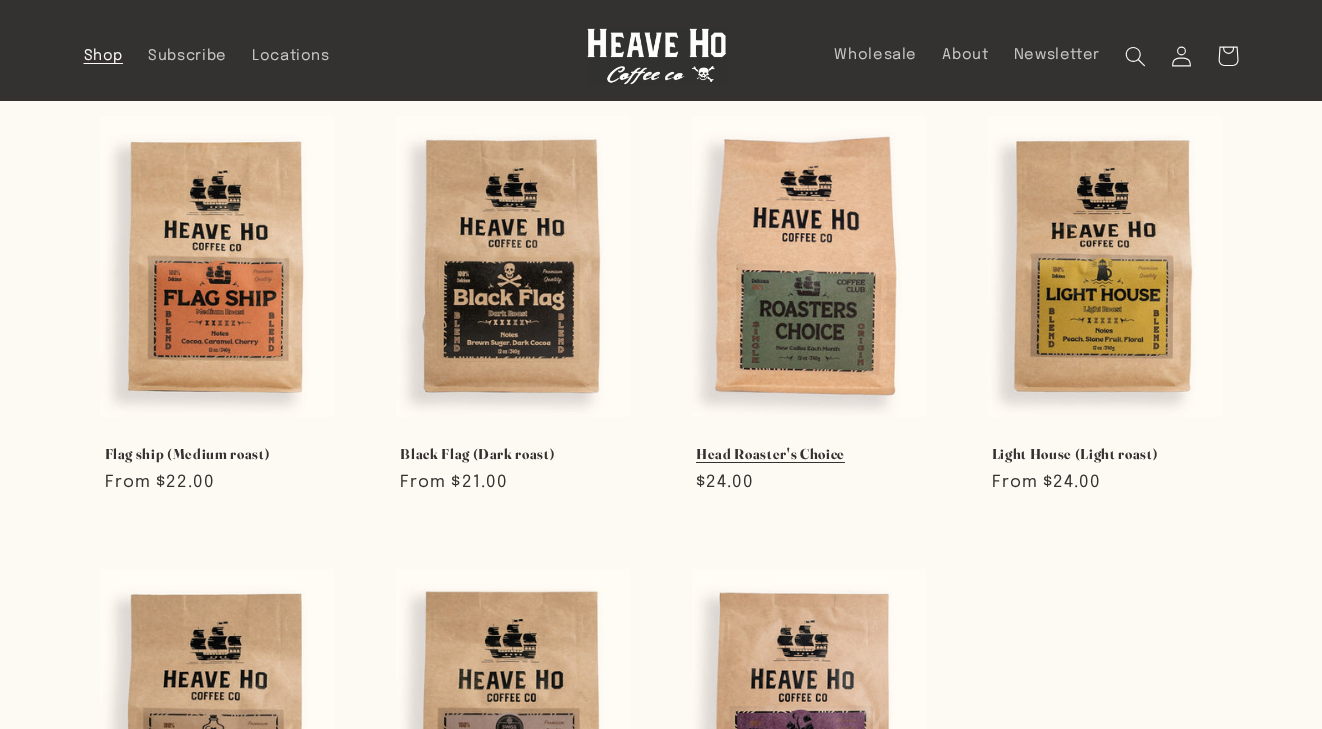 click on "Head Roaster's Choice" at bounding box center (809, 454) 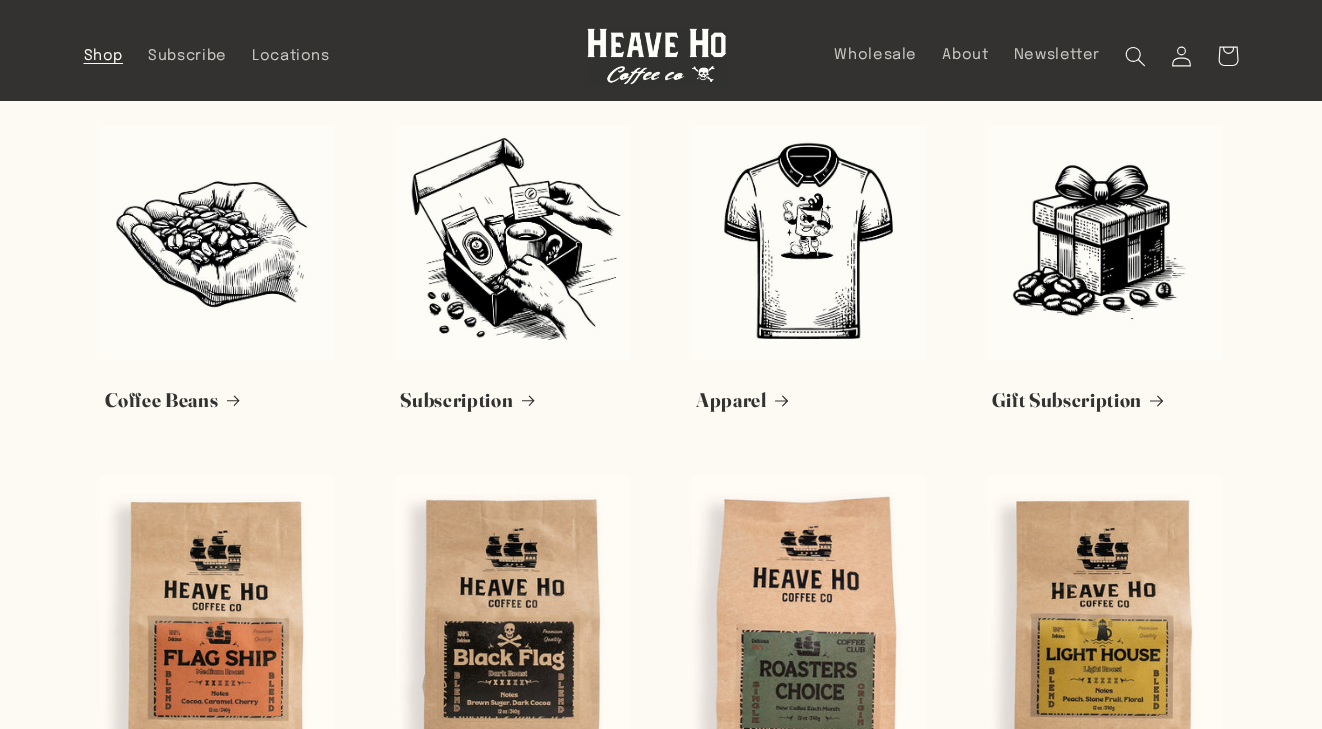 scroll, scrollTop: 0, scrollLeft: 0, axis: both 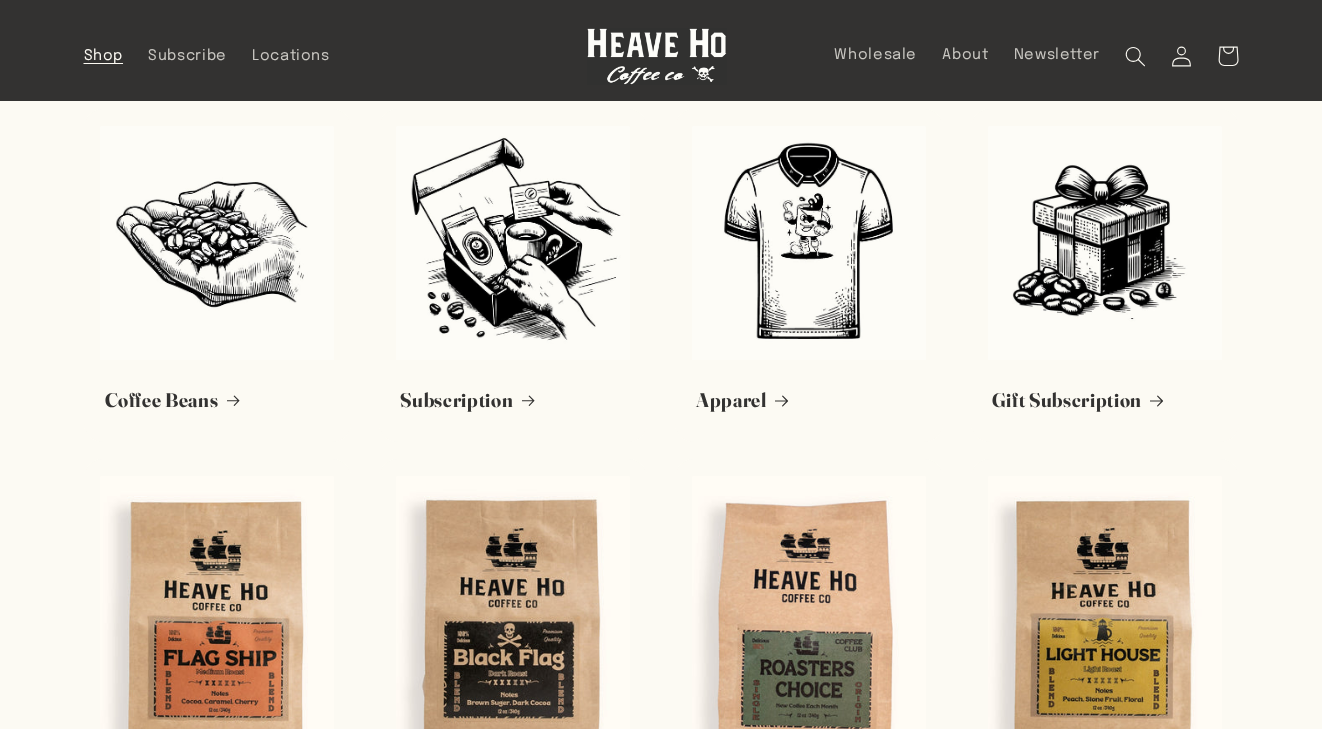 click at bounding box center [657, 56] 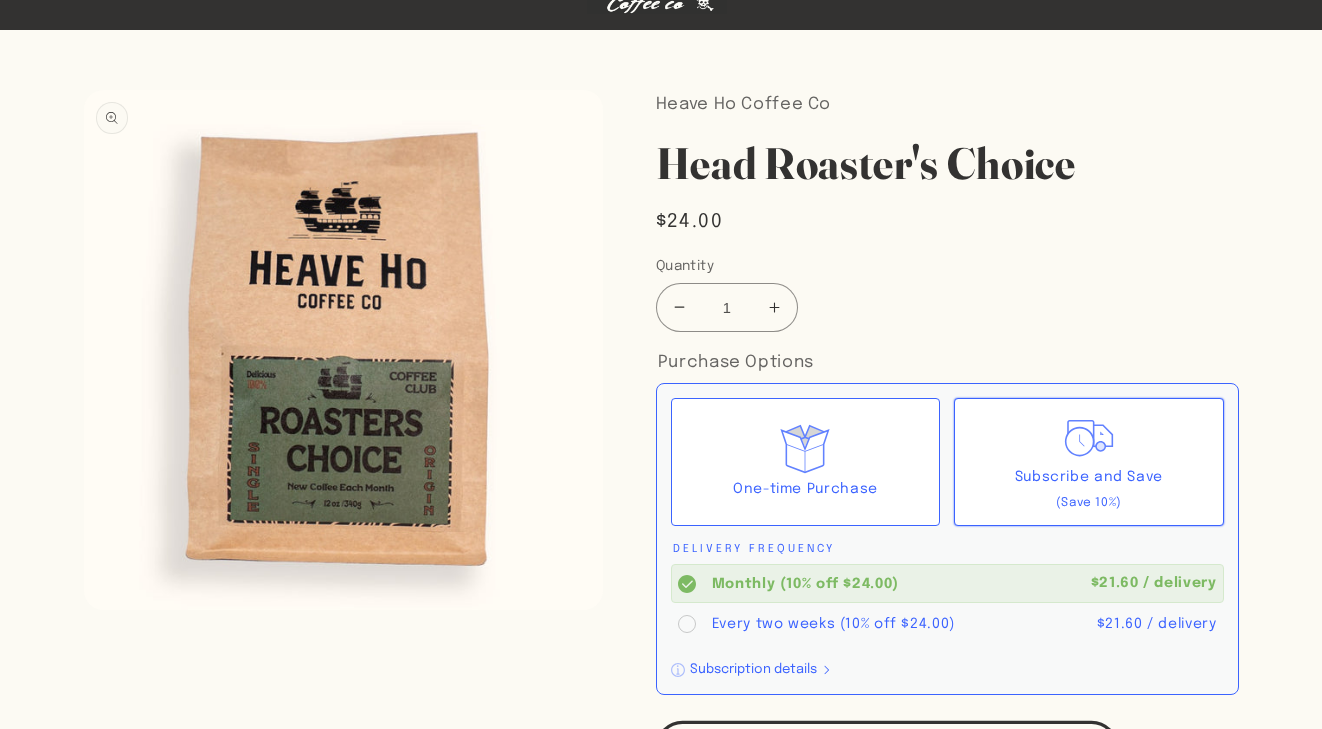 scroll, scrollTop: 75, scrollLeft: 0, axis: vertical 